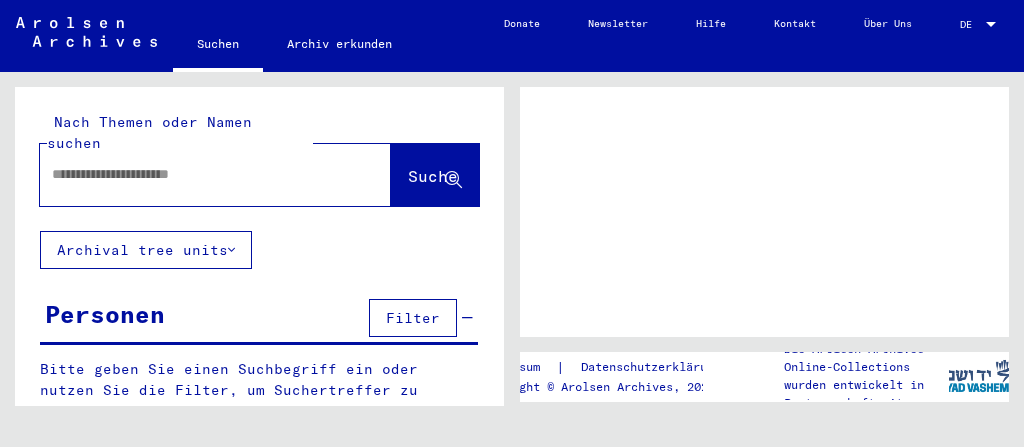 scroll, scrollTop: 0, scrollLeft: 0, axis: both 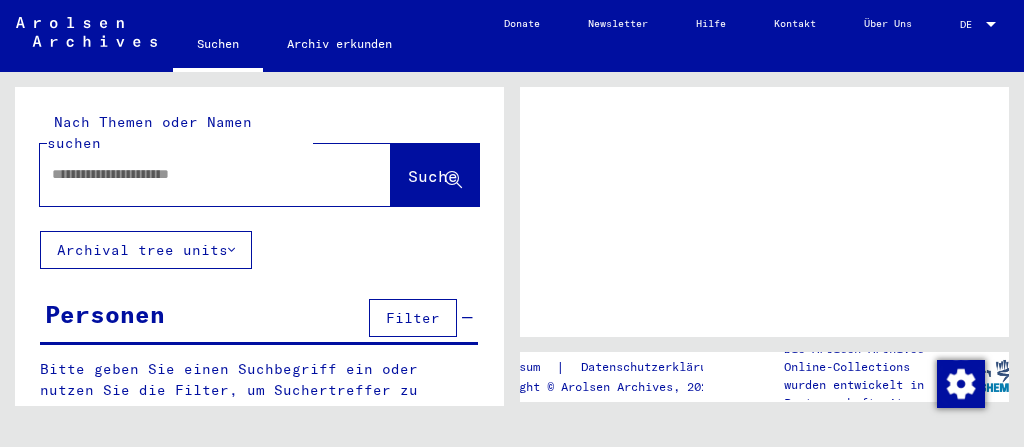 click at bounding box center (197, 174) 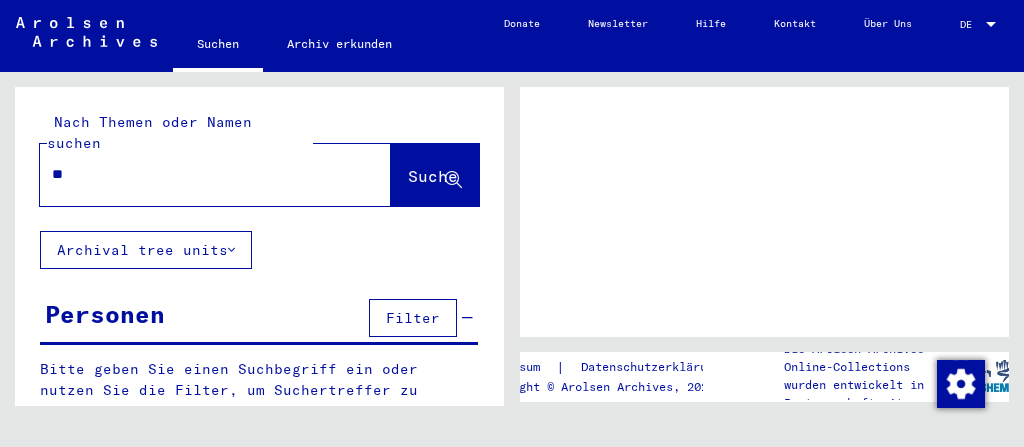 type on "*" 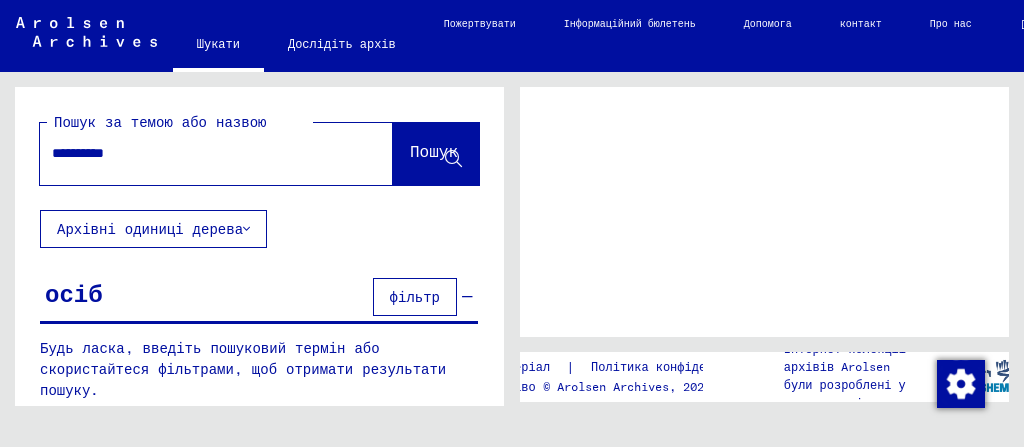 type on "**********" 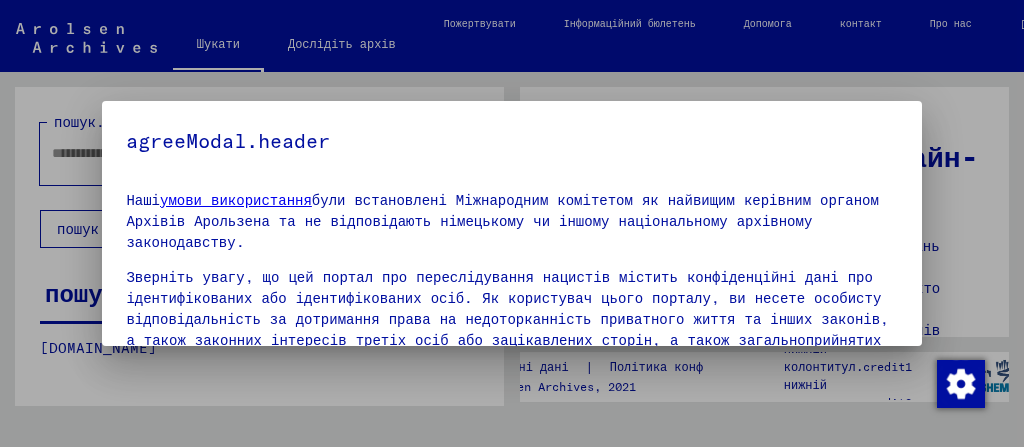 scroll, scrollTop: 0, scrollLeft: 0, axis: both 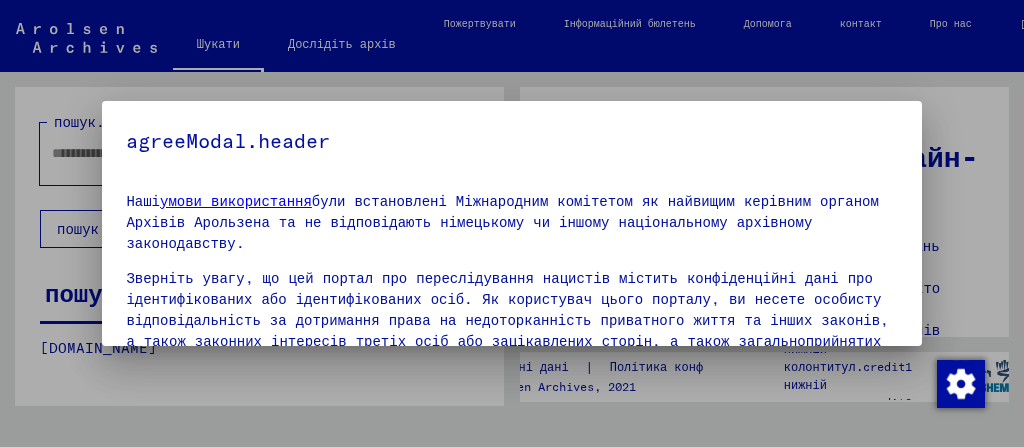 click at bounding box center [512, 223] 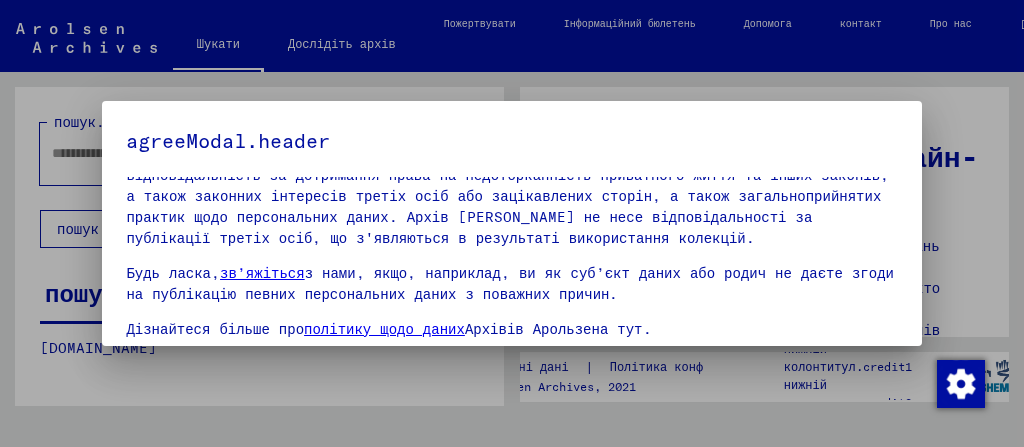 scroll, scrollTop: 145, scrollLeft: 0, axis: vertical 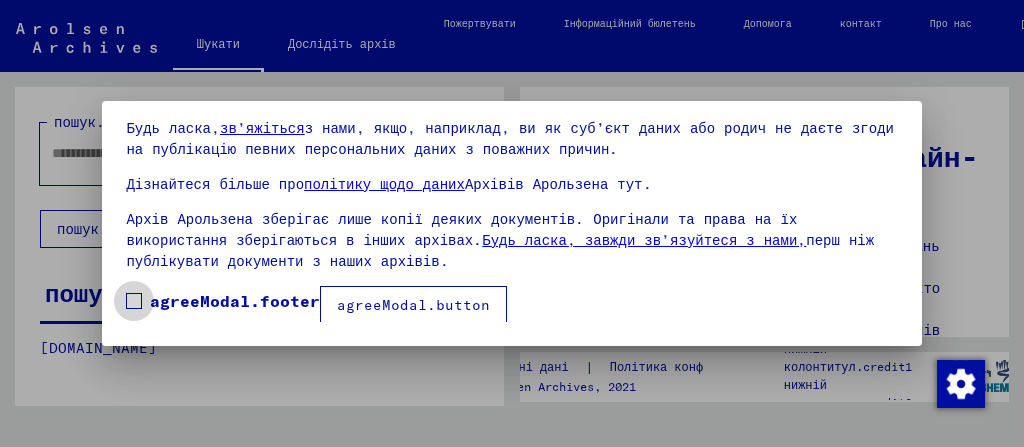 drag, startPoint x: 136, startPoint y: 300, endPoint x: 168, endPoint y: 299, distance: 32.01562 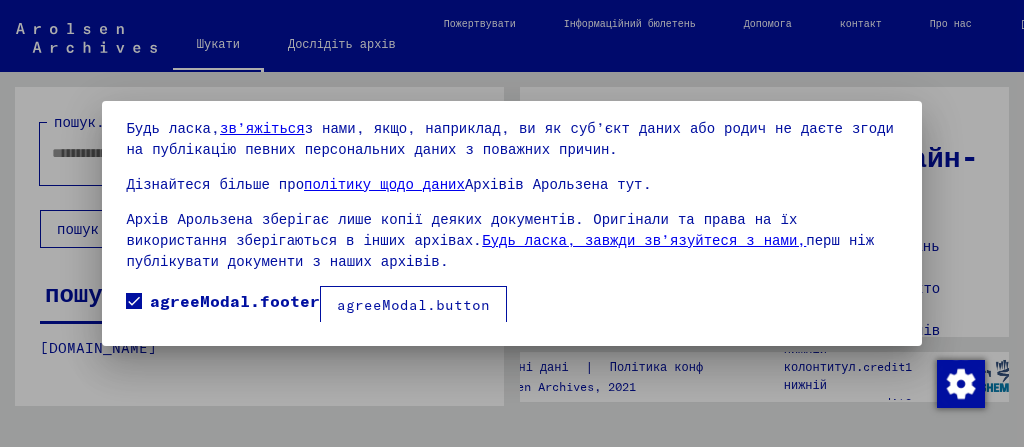 click on "agreeModal.button" at bounding box center [413, 305] 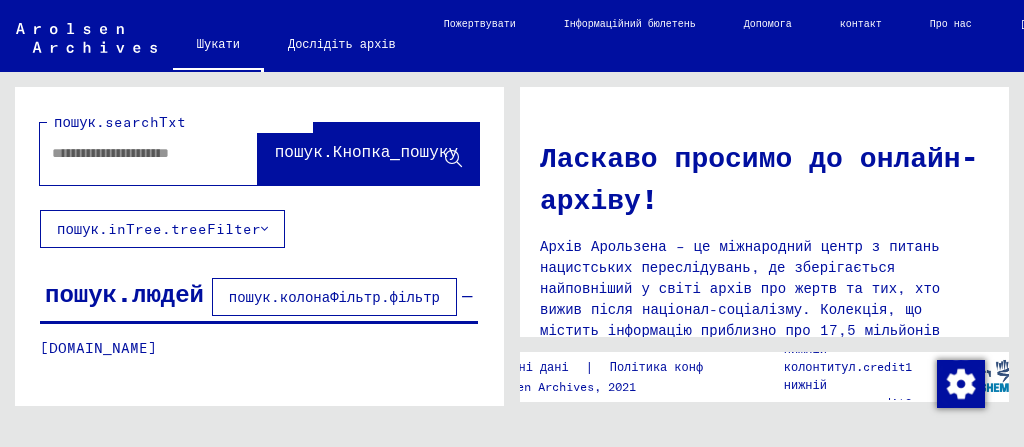 click on "пошук.searchTxt пошук.Кнопка_пошуку    пошук.inTree.treeFilter пошук.людей пошук.колонаФільтр.фільтр [DOMAIN_NAME] пошук.темиСітка.підпис search.peopleGrid.lastName search.peopleGrid.firstName search.peopleGrid.maidenName search.peopleGrid.placeBirth search.peopleGrid.yearBirth search.peopleGrid.prisonerNumber search.peopleGrid.father search.peopleGrid.mother пошук.peopleGrid.релігія search.peopleGrid.nationality пошук.peopleGrid.окупація [DOMAIN_NAME]_of_incarceration [DOMAIN_NAME]_of_decease search.peopleGrid.last_residence search.peopleGrid.last_residence_country search.peopleGrid.last_residence_district search.peopleGrid.last_residence_province search.peopleGrid.last_residence_town search.peopleGrid.last_residence_part_of_town search.peopleGrid.last_residence_street search.peopleGrid.last_residence_house_number пошук.темиСітка.підпис пошук.тем" 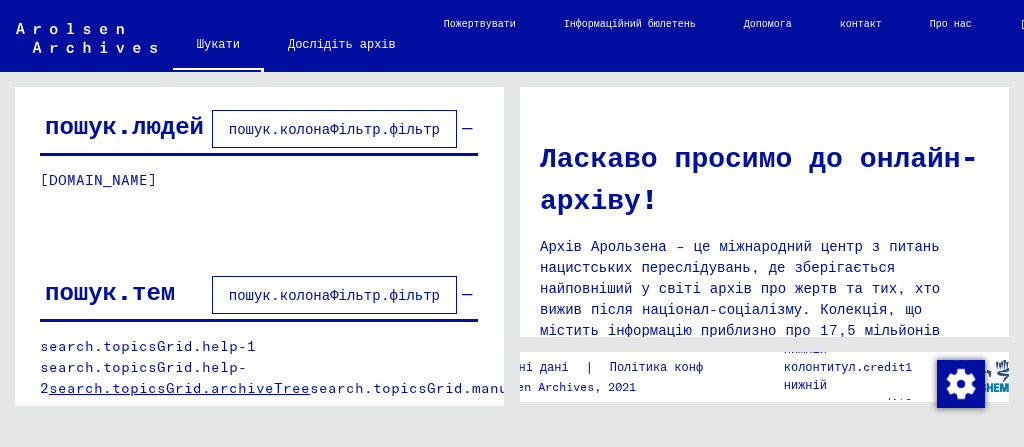 scroll, scrollTop: 192, scrollLeft: 0, axis: vertical 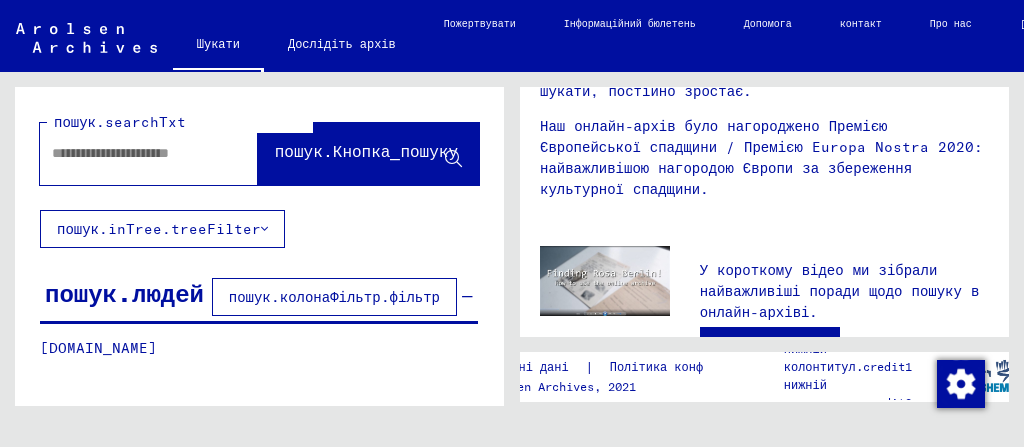 click at bounding box center [125, 153] 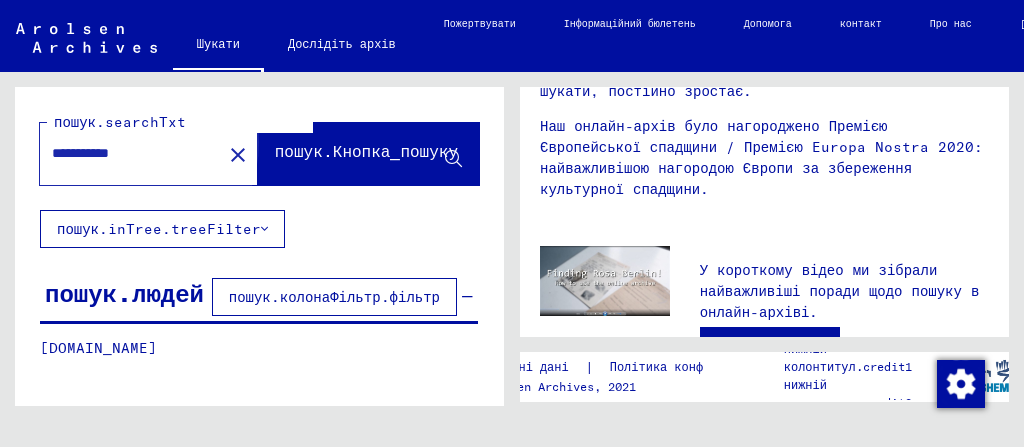 click on "пошук.Кнопка_пошуку" 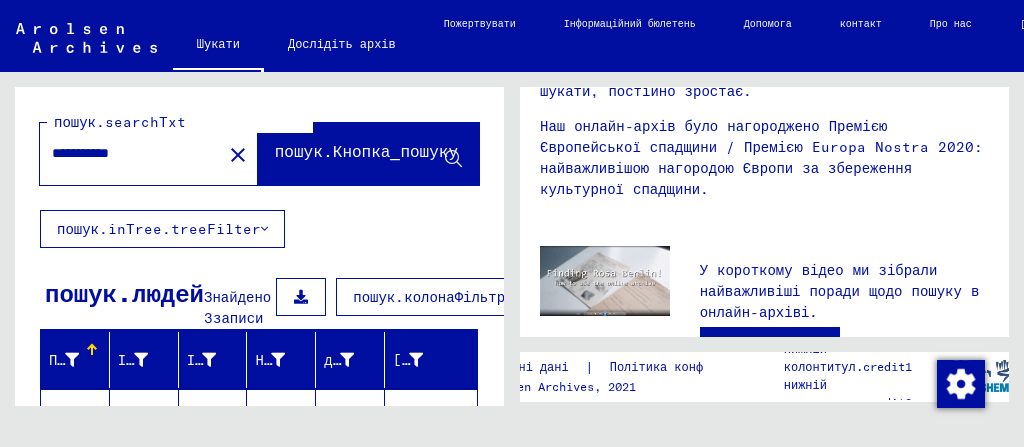 scroll, scrollTop: 240, scrollLeft: 0, axis: vertical 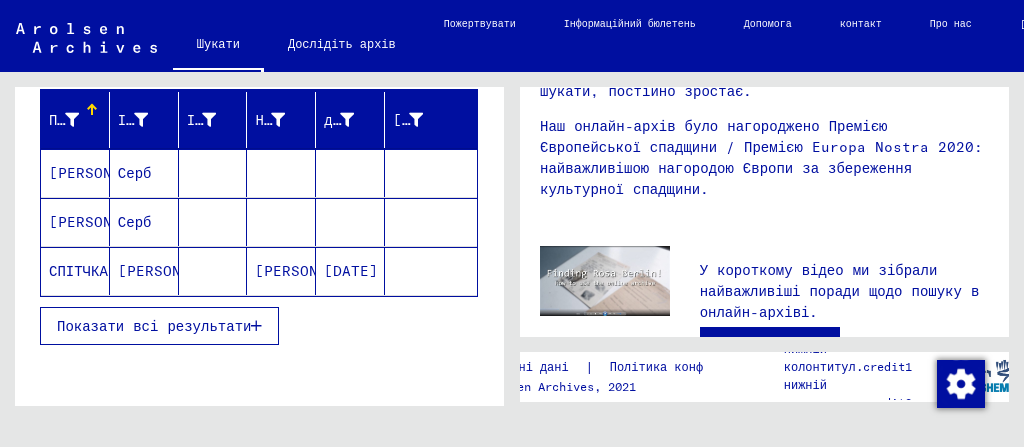 click on "Показати всі результати" at bounding box center [154, 326] 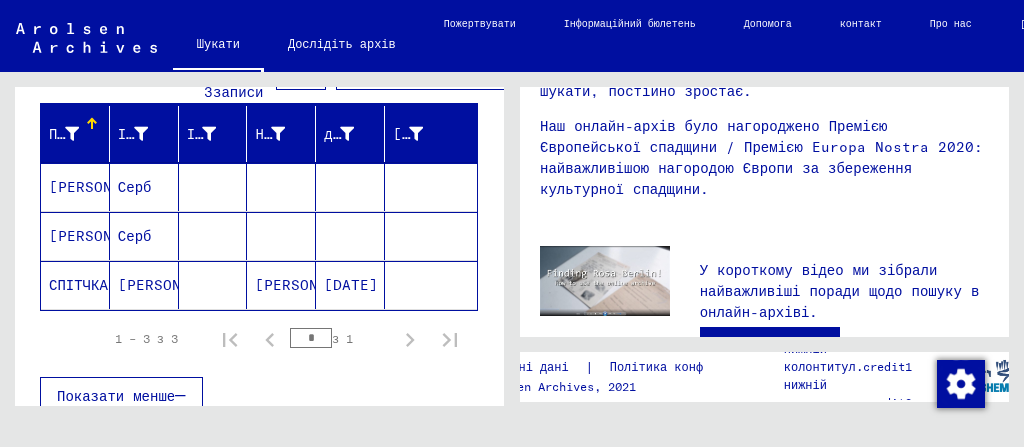 scroll, scrollTop: 240, scrollLeft: 0, axis: vertical 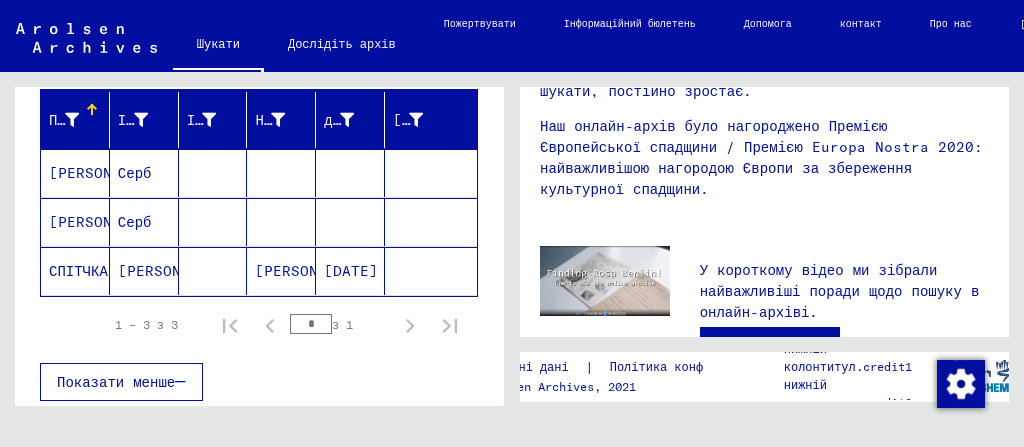 click on "[PERSON_NAME]" at bounding box center (107, 222) 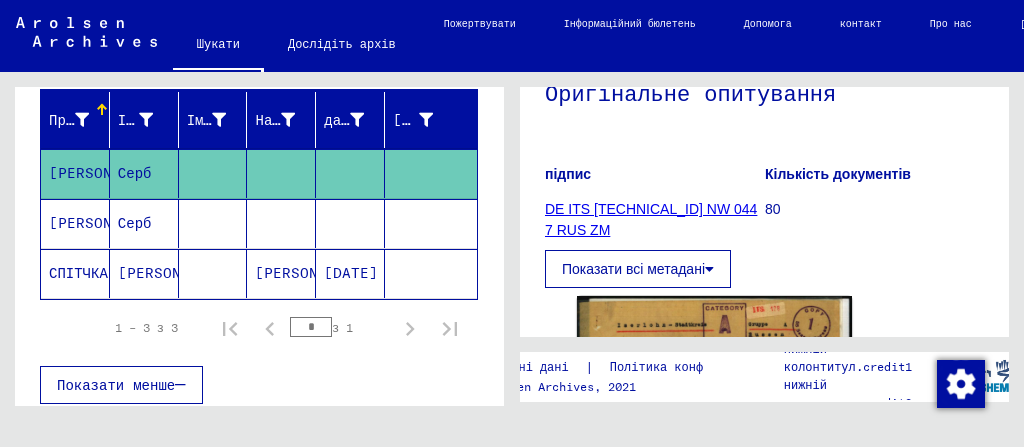 scroll, scrollTop: 240, scrollLeft: 0, axis: vertical 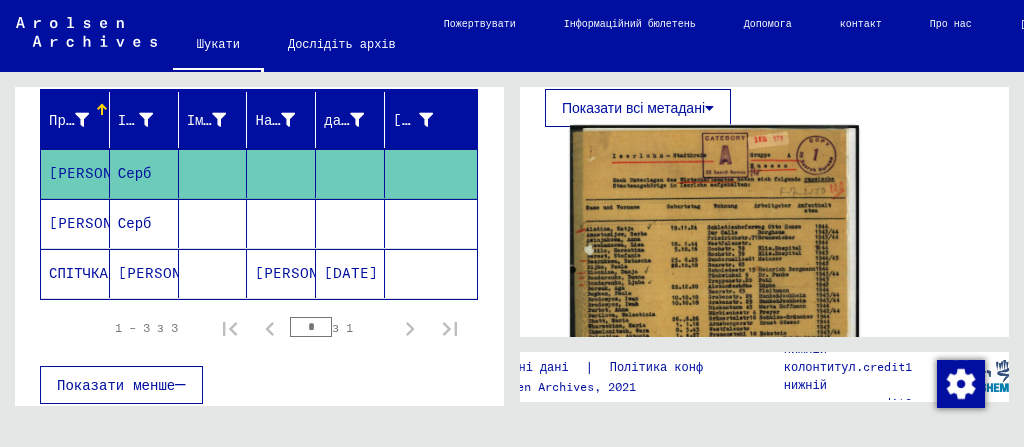click 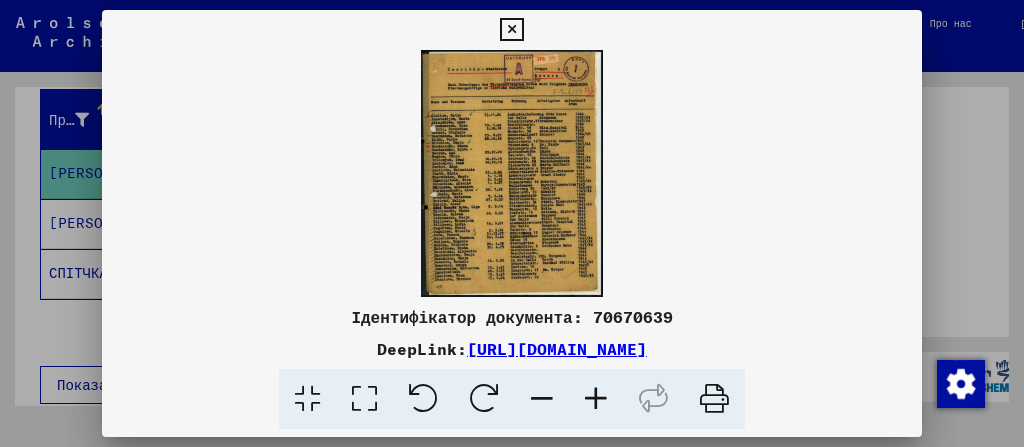 click at bounding box center [596, 399] 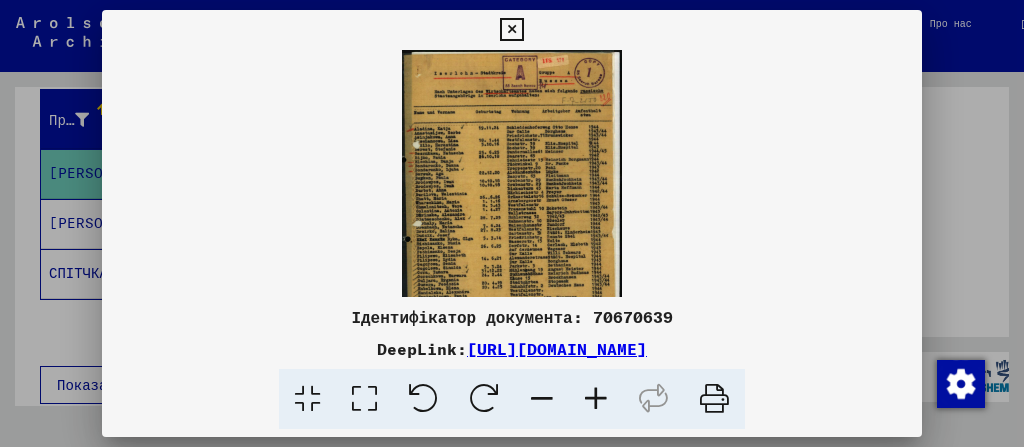 click at bounding box center (596, 399) 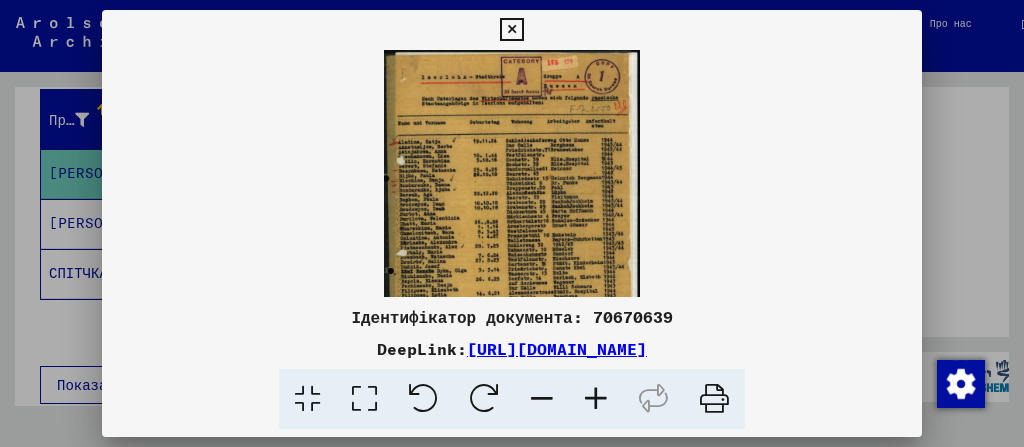 click at bounding box center [596, 399] 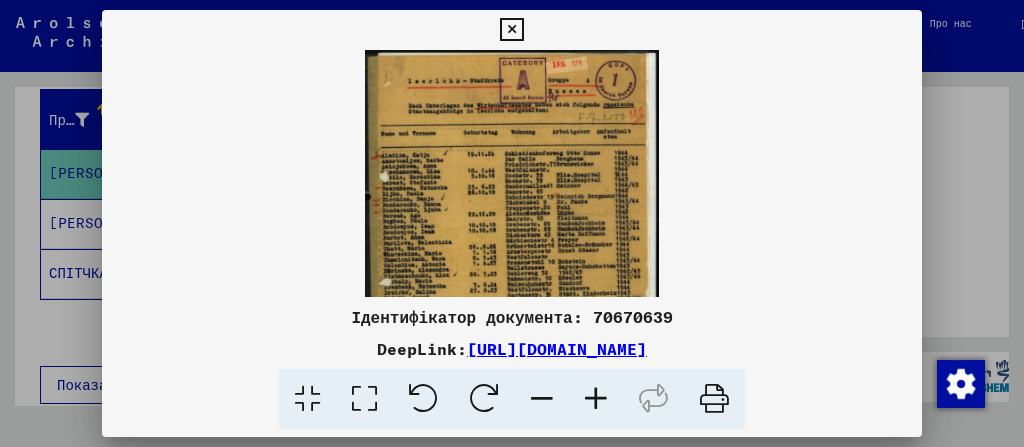 click at bounding box center [596, 399] 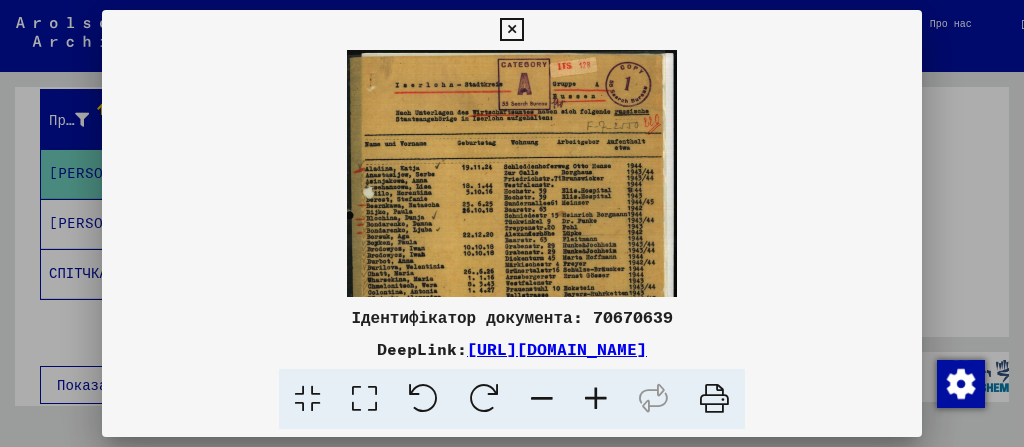 click at bounding box center (596, 399) 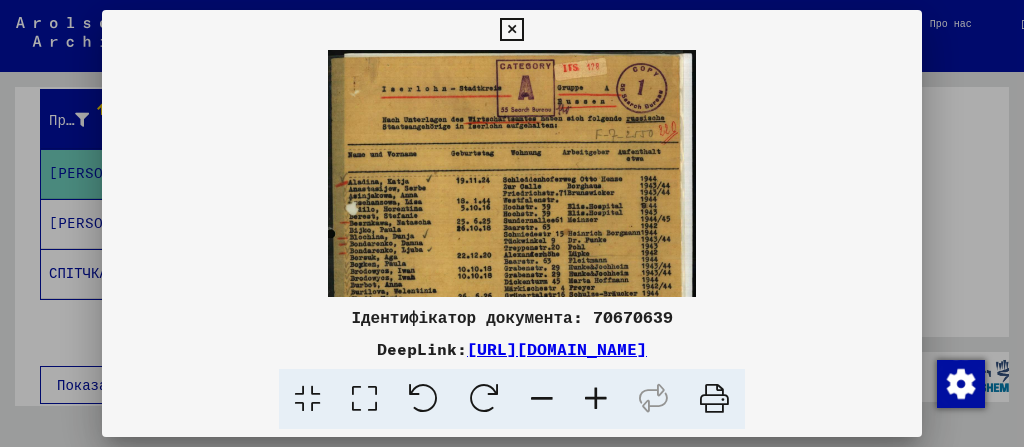 click at bounding box center [596, 399] 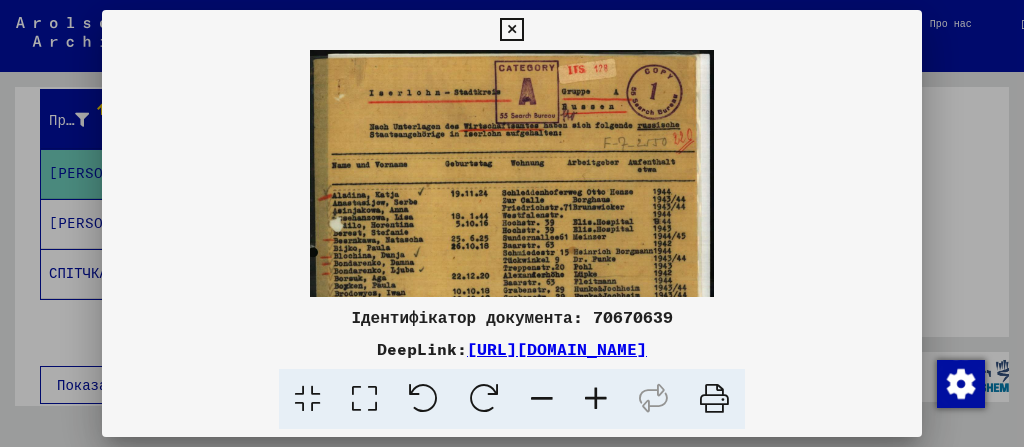 click at bounding box center [596, 399] 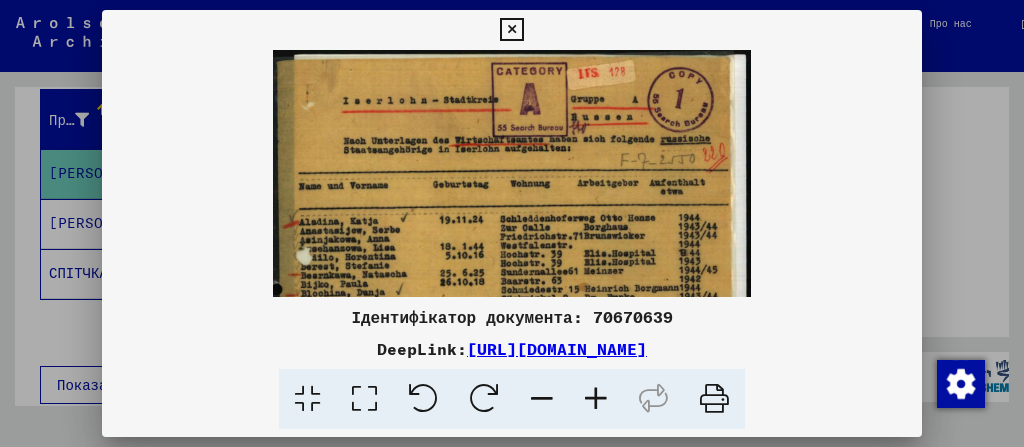 click at bounding box center (596, 399) 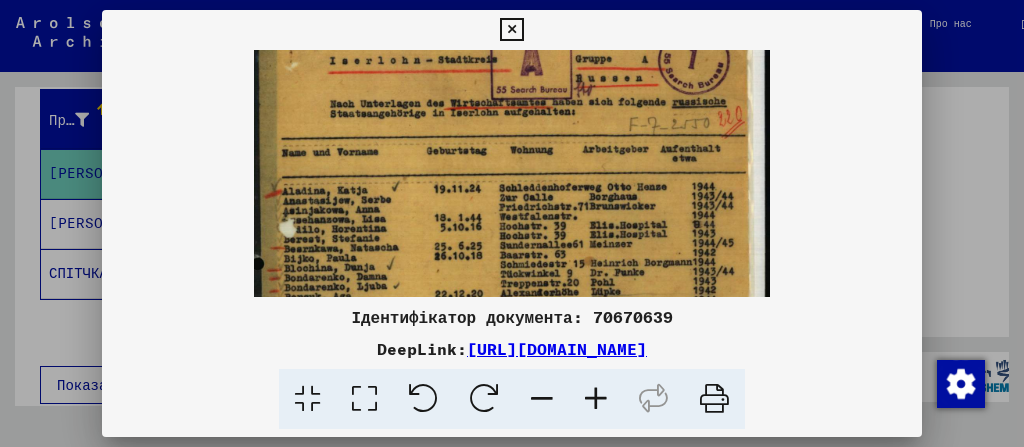 scroll, scrollTop: 45, scrollLeft: 0, axis: vertical 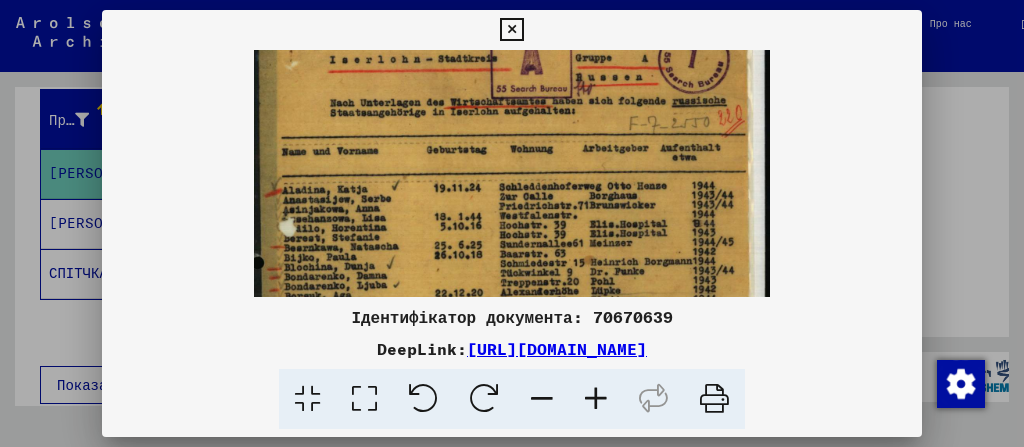 drag, startPoint x: 426, startPoint y: 258, endPoint x: 422, endPoint y: 215, distance: 43.185646 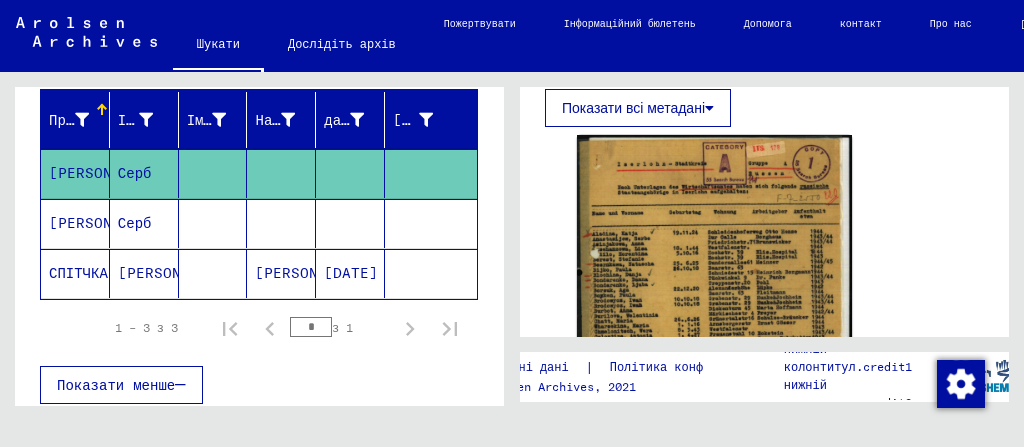 click on "[PERSON_NAME]" at bounding box center (78, 273) 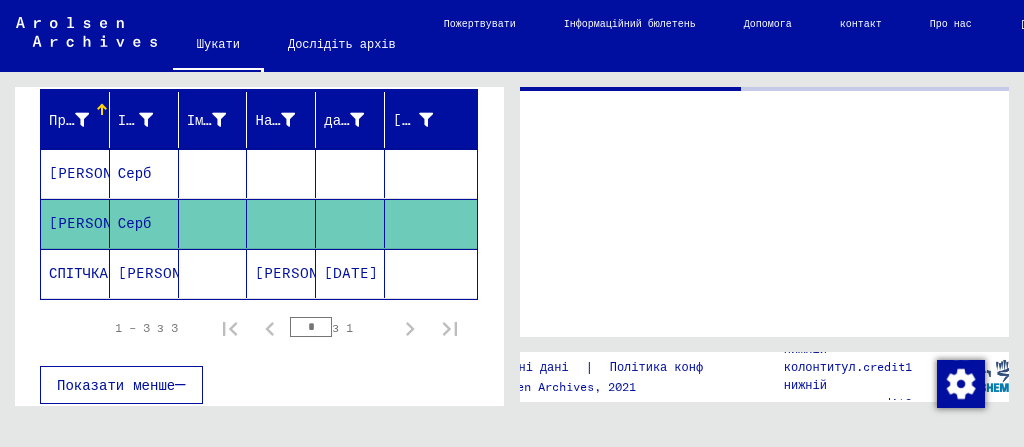 scroll, scrollTop: 0, scrollLeft: 0, axis: both 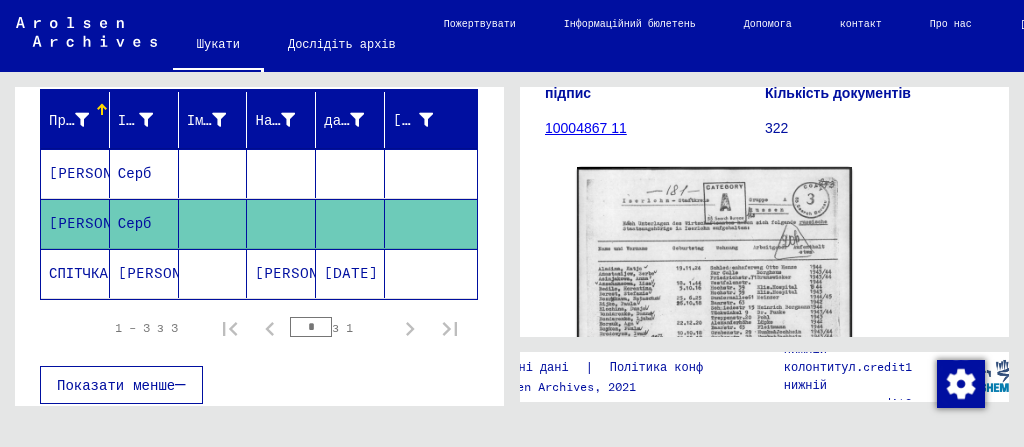 click on "СПІТЧКА" 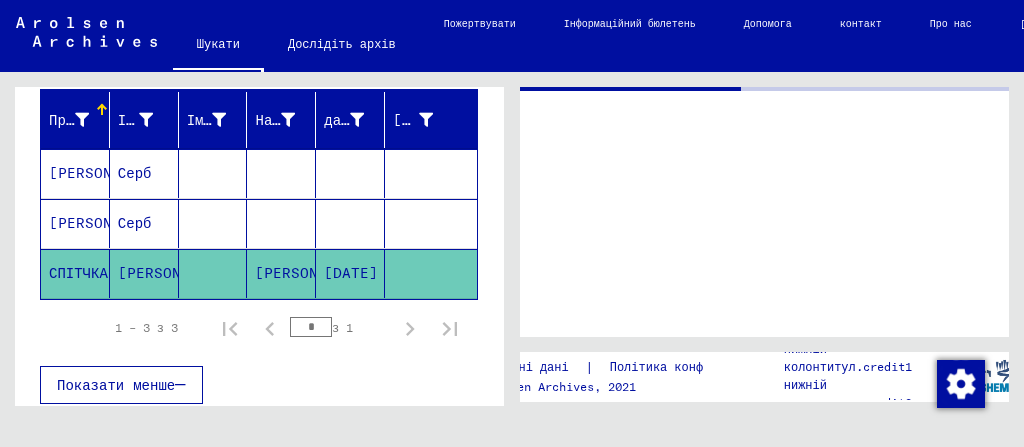 scroll, scrollTop: 0, scrollLeft: 0, axis: both 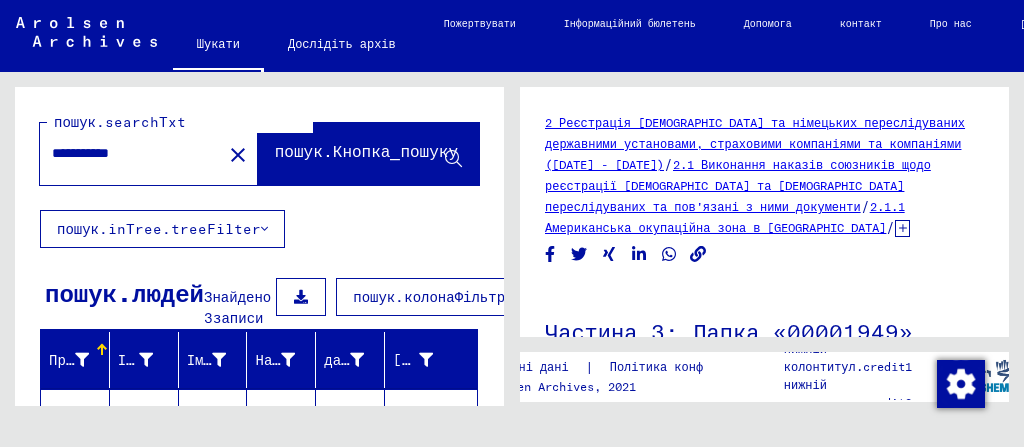 drag, startPoint x: 163, startPoint y: 155, endPoint x: 16, endPoint y: 144, distance: 147.411 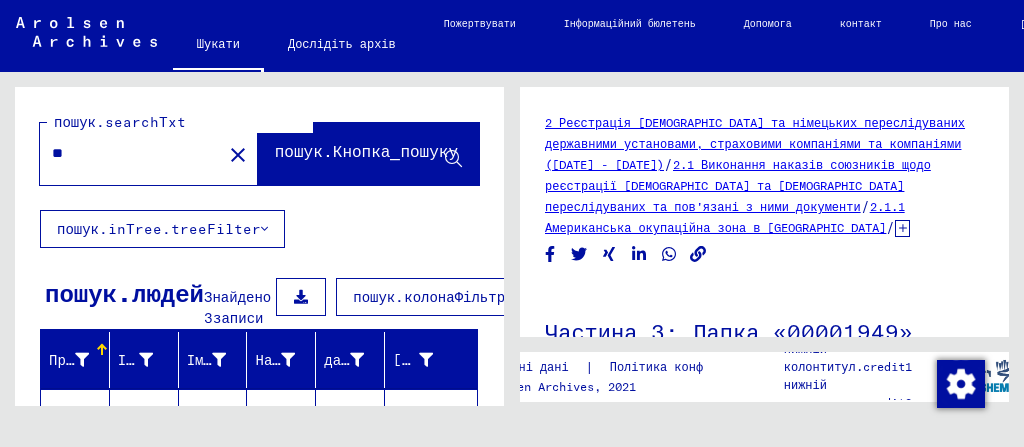 type on "*" 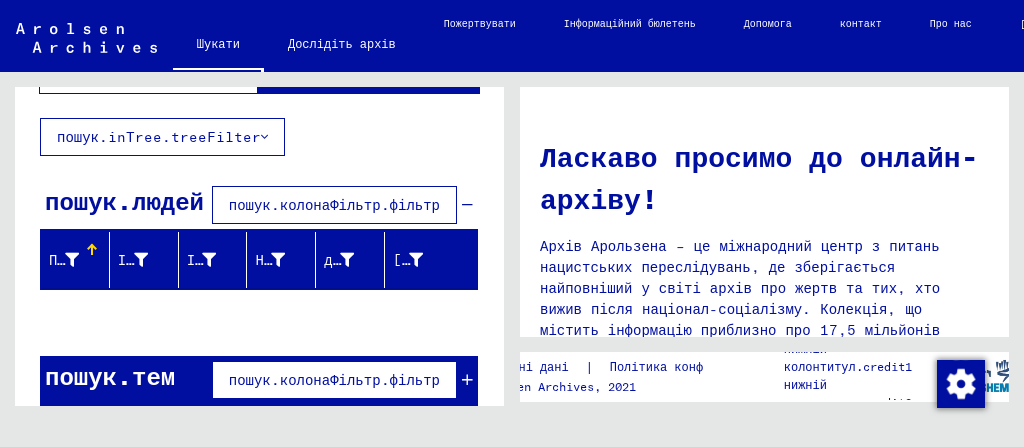scroll, scrollTop: 108, scrollLeft: 0, axis: vertical 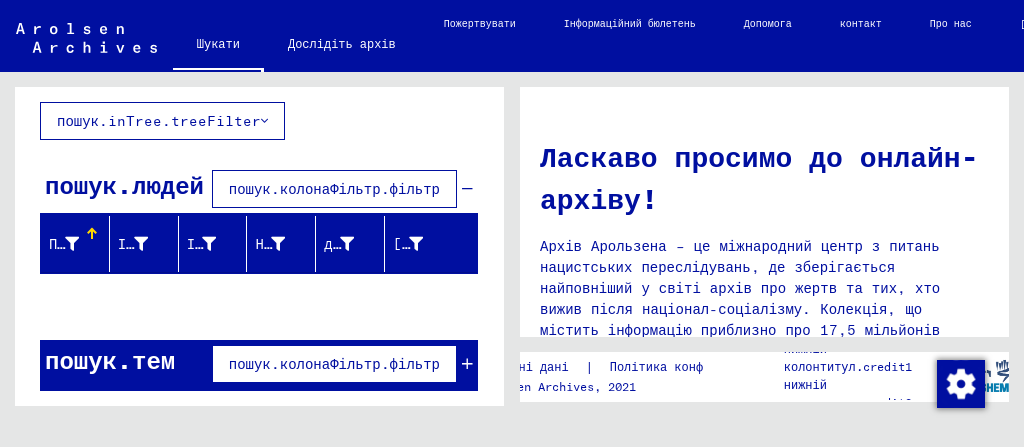 click on "Прізвище" at bounding box center (82, 244) 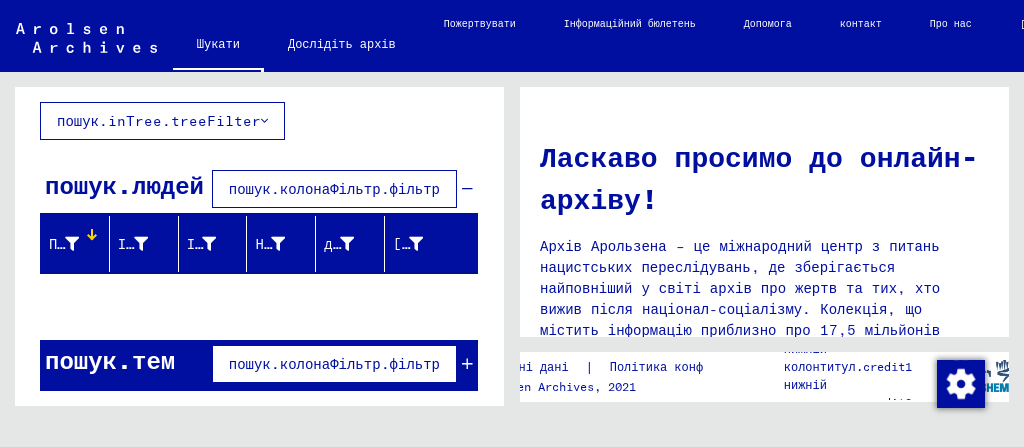 click on "Прізвище" at bounding box center [82, 244] 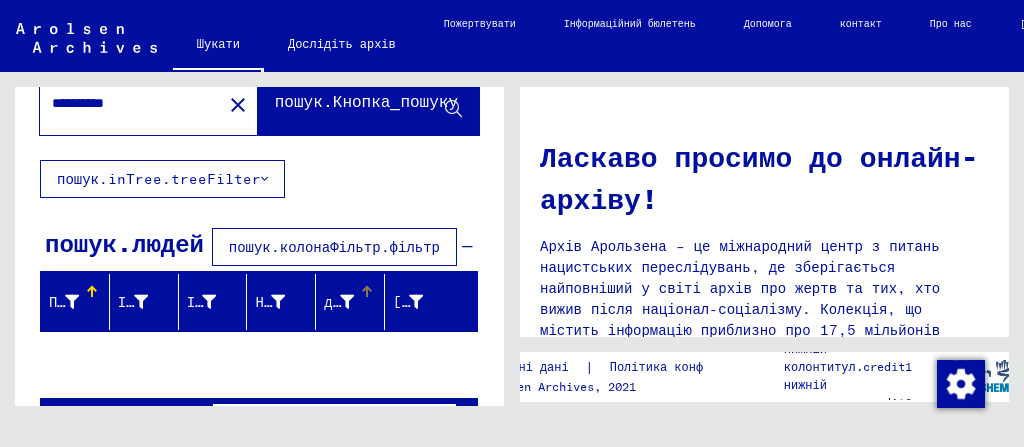 scroll, scrollTop: 0, scrollLeft: 0, axis: both 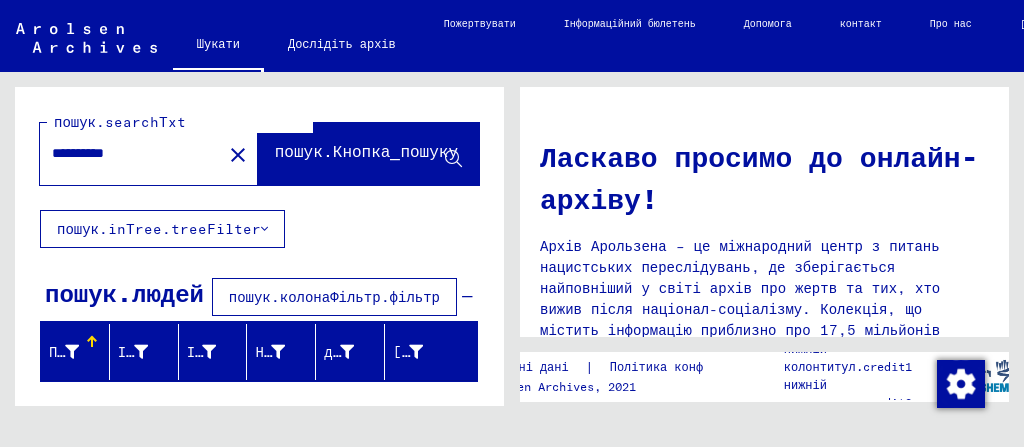 drag, startPoint x: 133, startPoint y: 156, endPoint x: 0, endPoint y: 148, distance: 133.24039 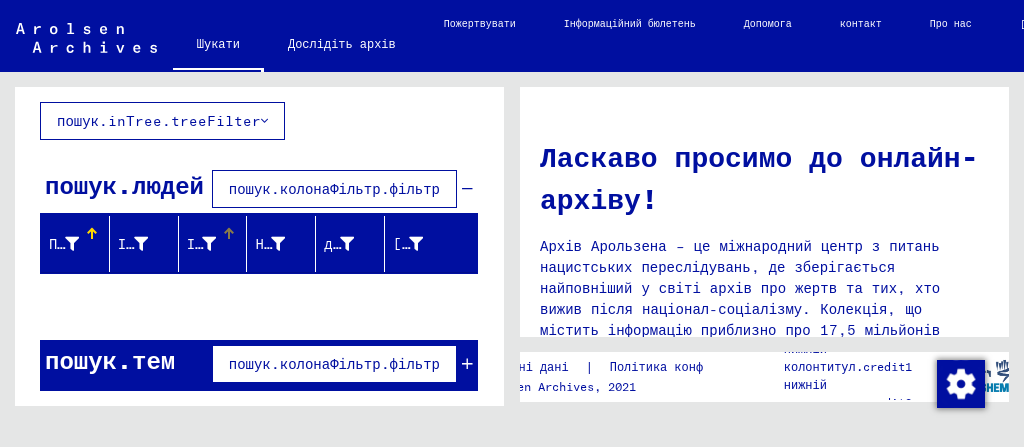 scroll, scrollTop: 28, scrollLeft: 0, axis: vertical 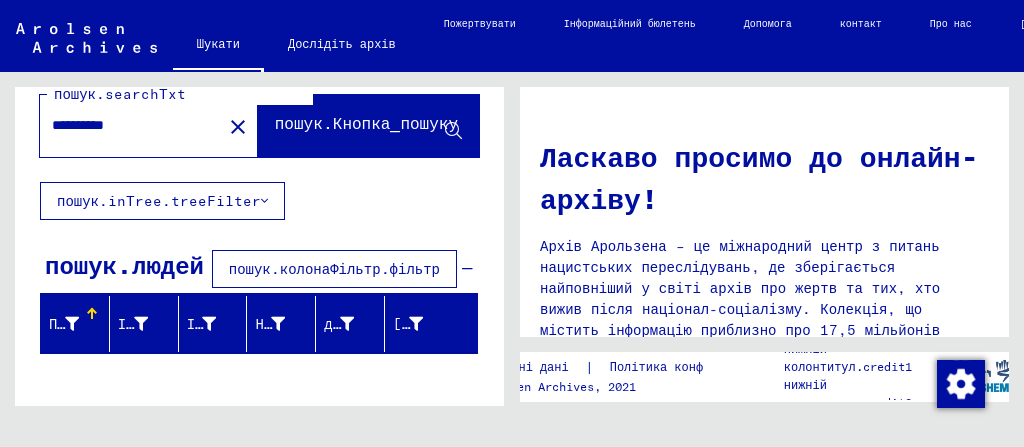 click on "**********" at bounding box center (125, 125) 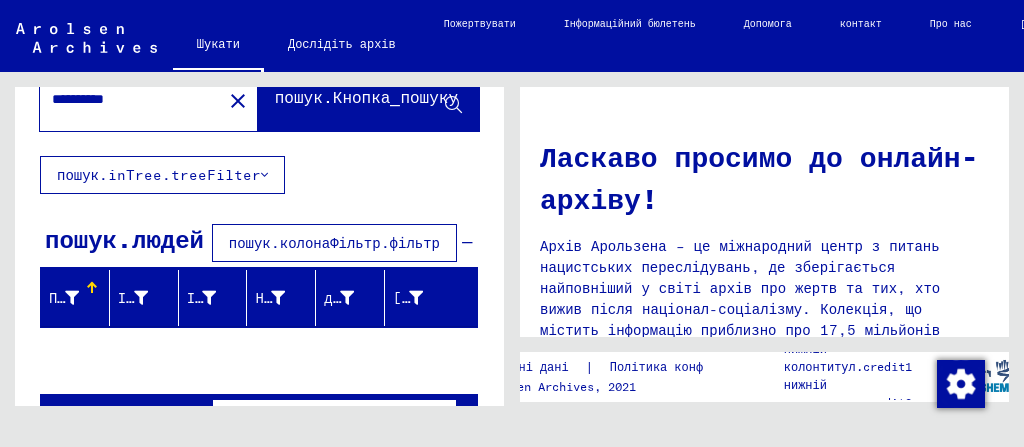 scroll, scrollTop: 0, scrollLeft: 0, axis: both 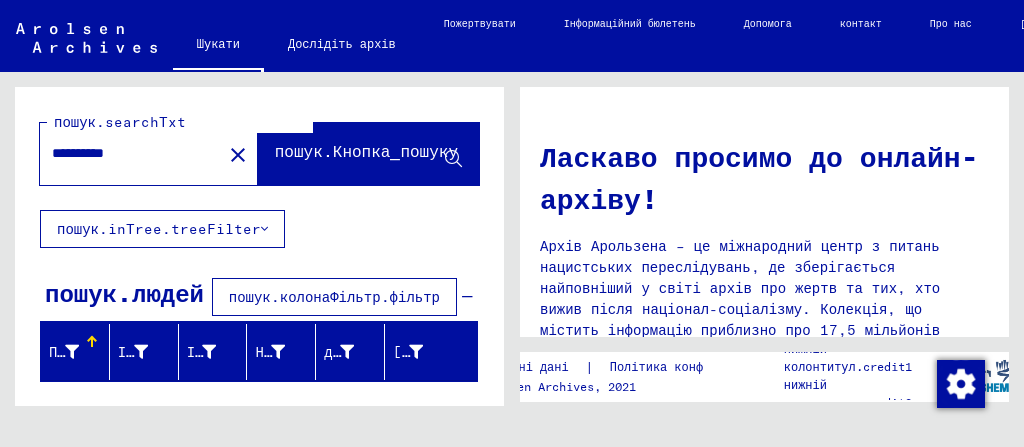 click on "**********" at bounding box center [125, 153] 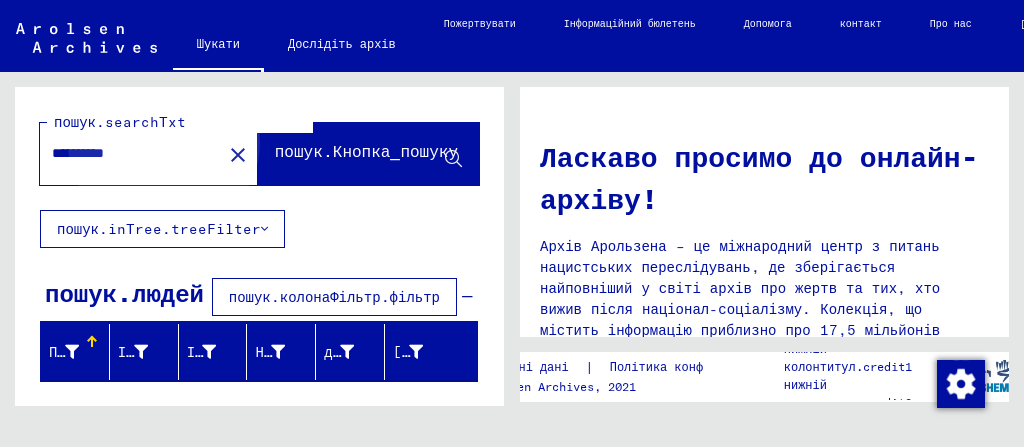 click on "пошук.Кнопка_пошуку" 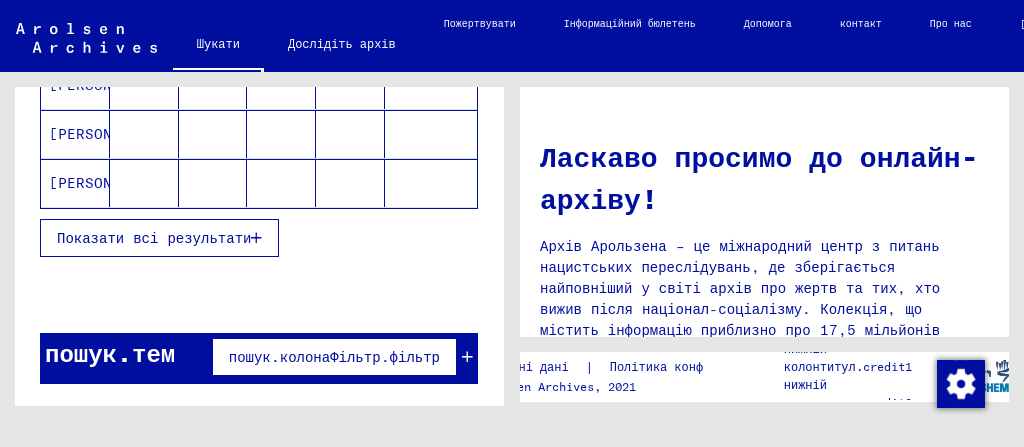 scroll, scrollTop: 449, scrollLeft: 0, axis: vertical 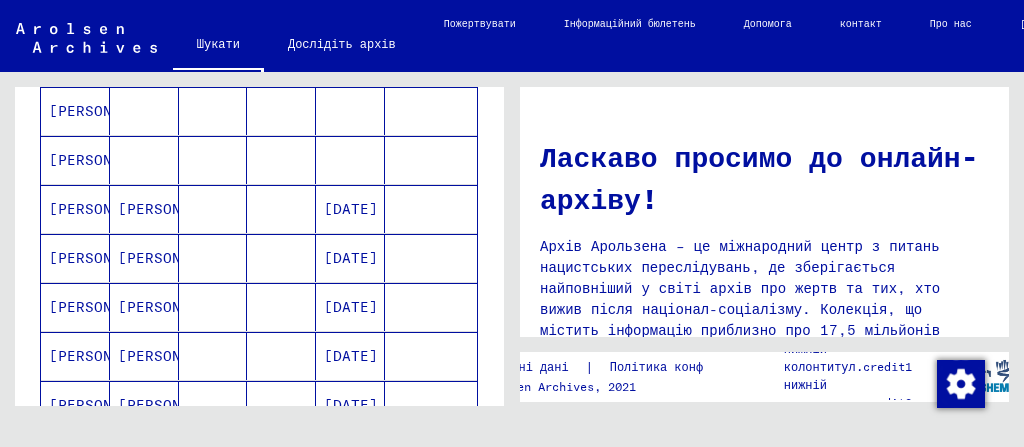 click on "[PERSON_NAME]" at bounding box center [107, 209] 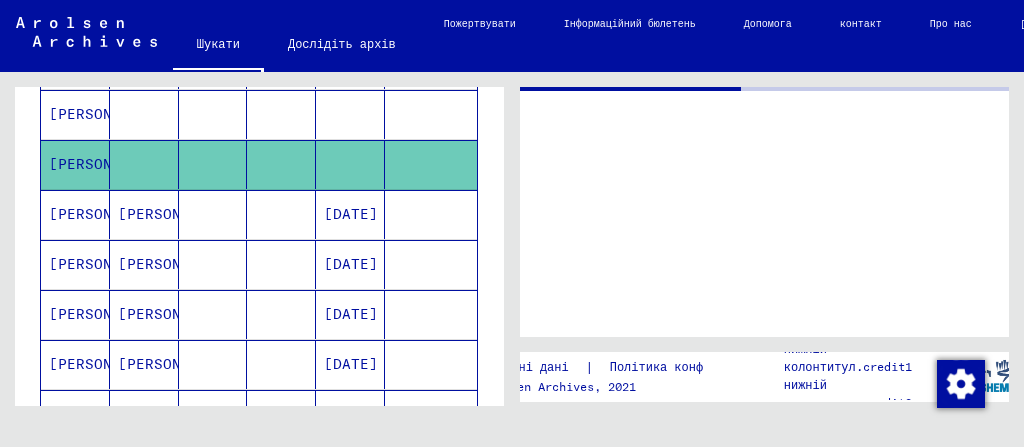 scroll, scrollTop: 451, scrollLeft: 0, axis: vertical 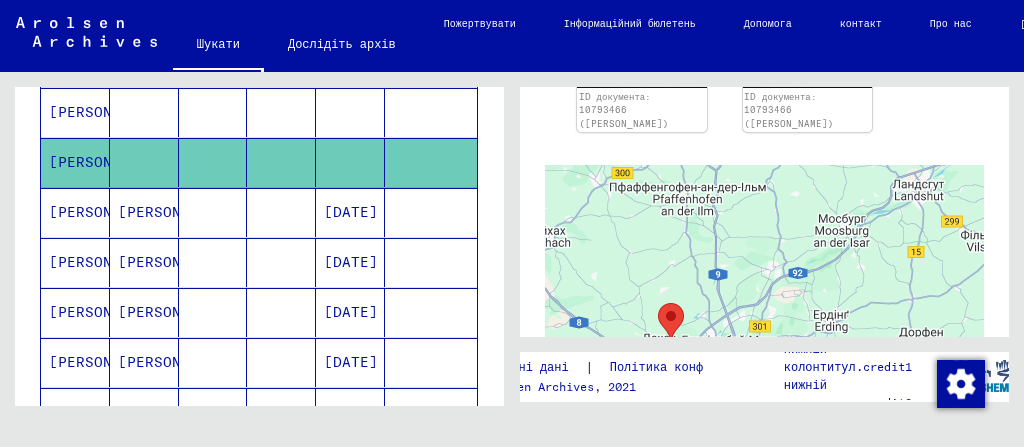 click on "[PERSON_NAME]" at bounding box center (107, 162) 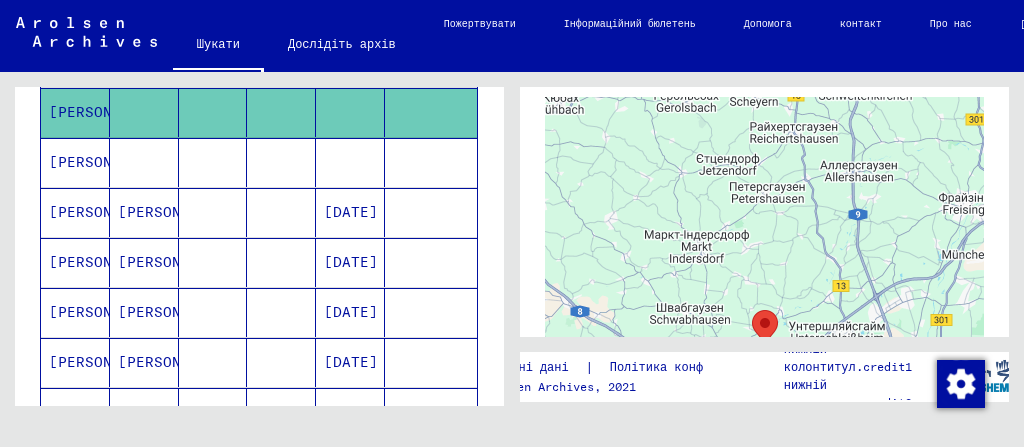 scroll, scrollTop: 480, scrollLeft: 0, axis: vertical 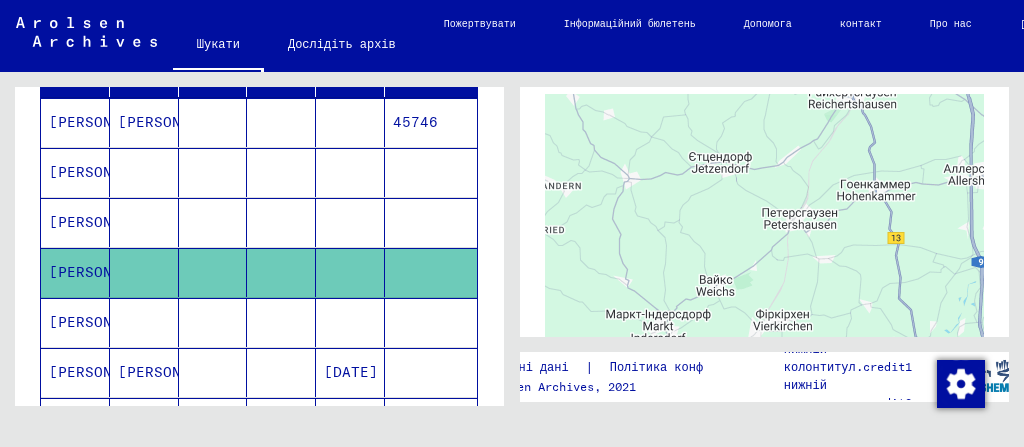 click on "[PERSON_NAME]" at bounding box center (107, 172) 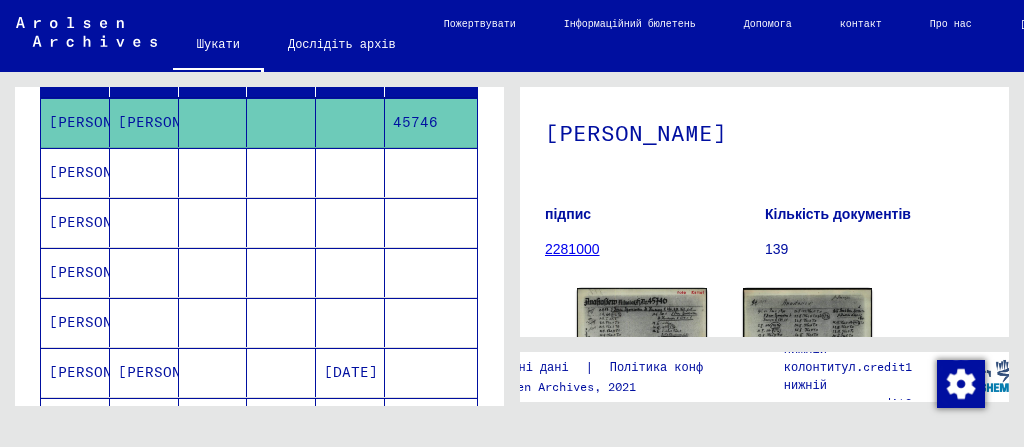 scroll, scrollTop: 320, scrollLeft: 0, axis: vertical 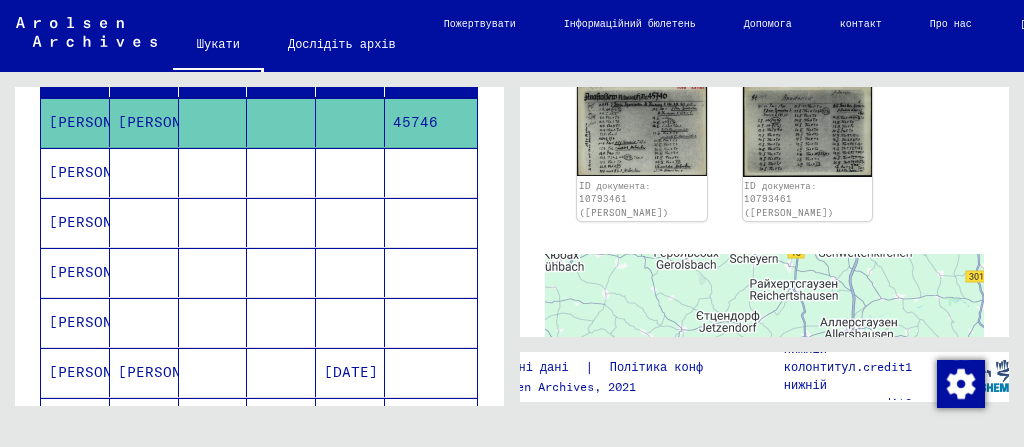click on "[PERSON_NAME]" at bounding box center (107, 222) 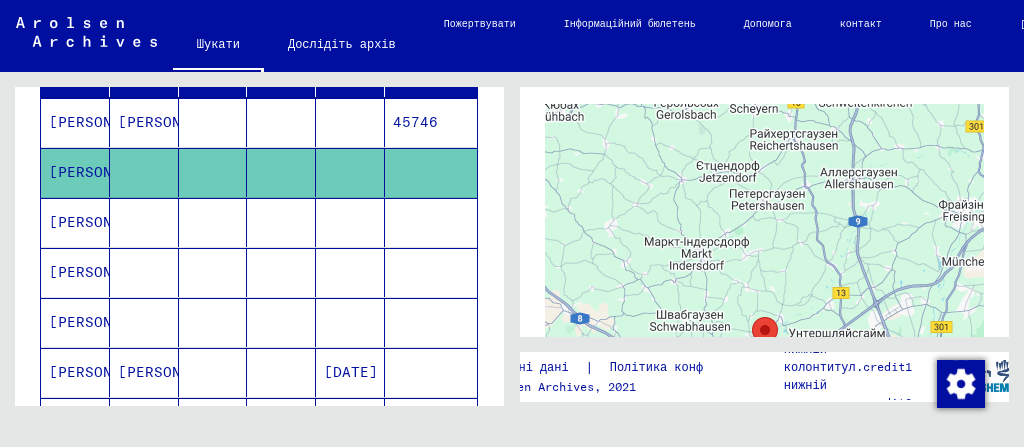 scroll, scrollTop: 480, scrollLeft: 0, axis: vertical 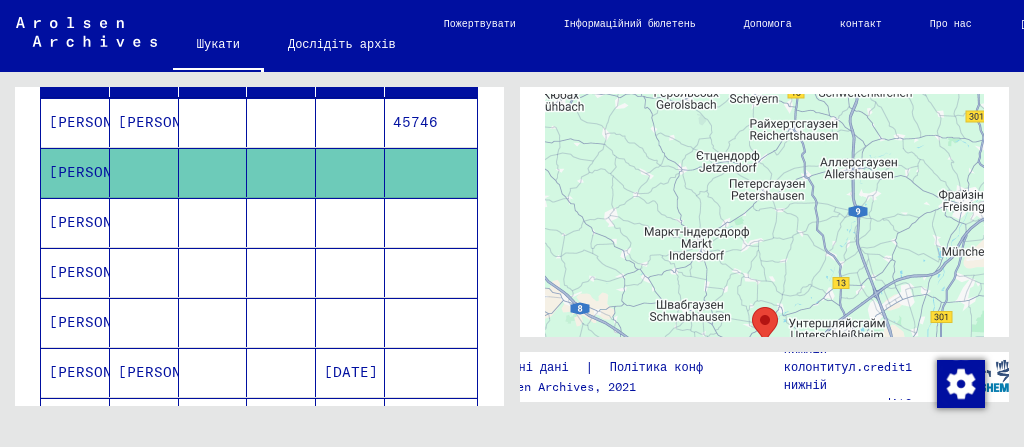 click on "[PERSON_NAME]" at bounding box center [107, 272] 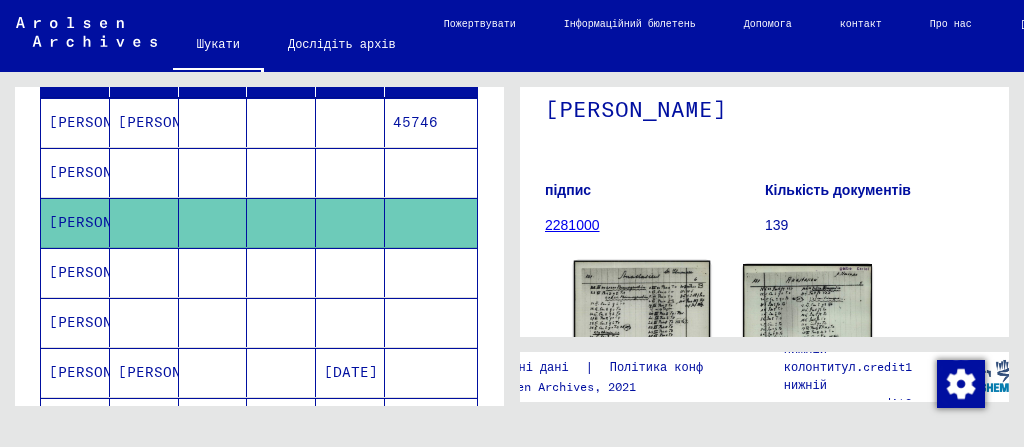 scroll, scrollTop: 480, scrollLeft: 0, axis: vertical 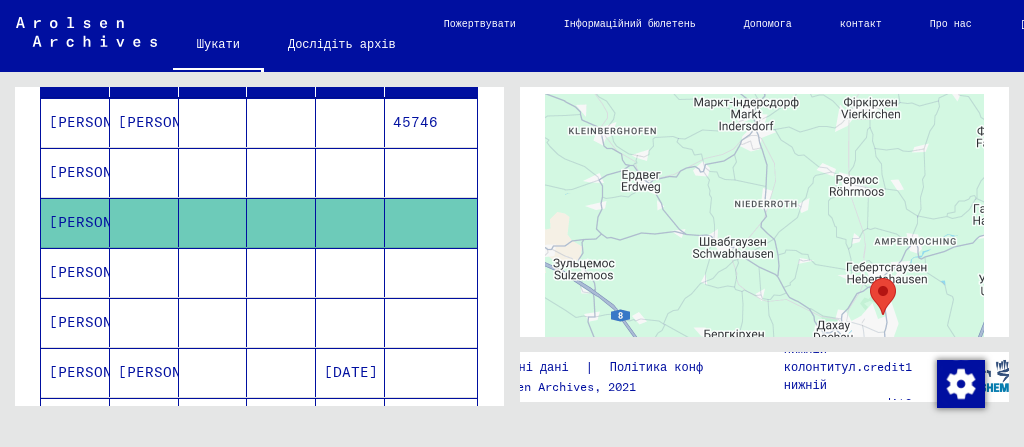 click on "[PERSON_NAME]" at bounding box center [107, 322] 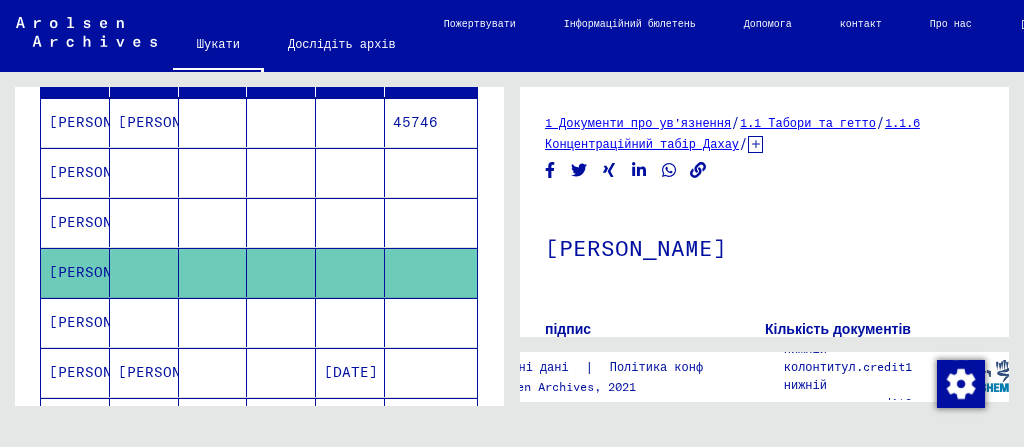 click on "[PERSON_NAME]" at bounding box center (75, 172) 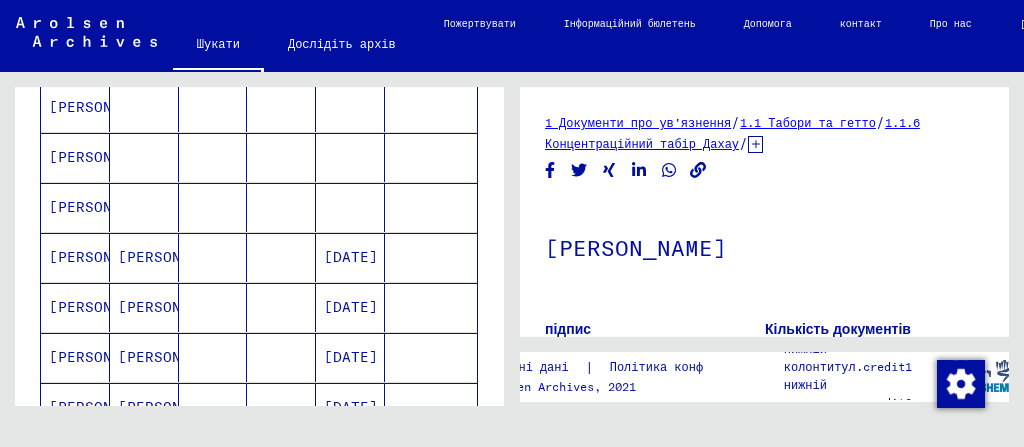 scroll, scrollTop: 451, scrollLeft: 0, axis: vertical 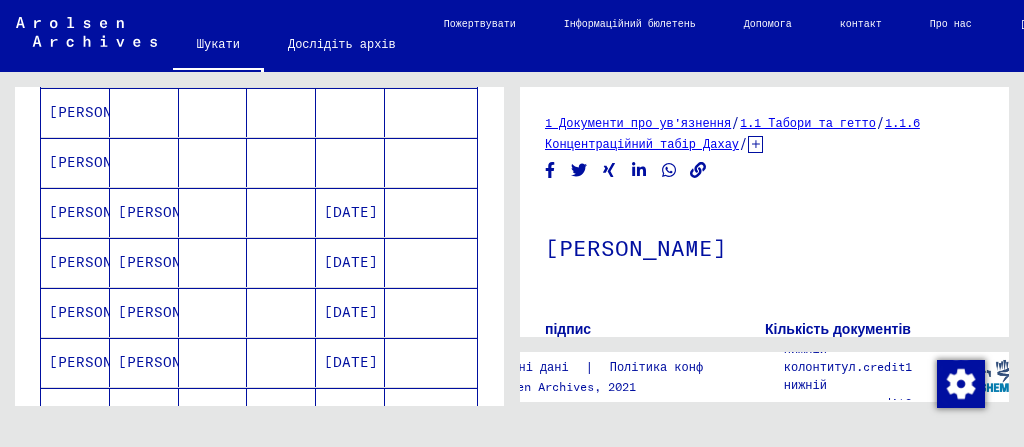 click on "[PERSON_NAME]" at bounding box center (107, 312) 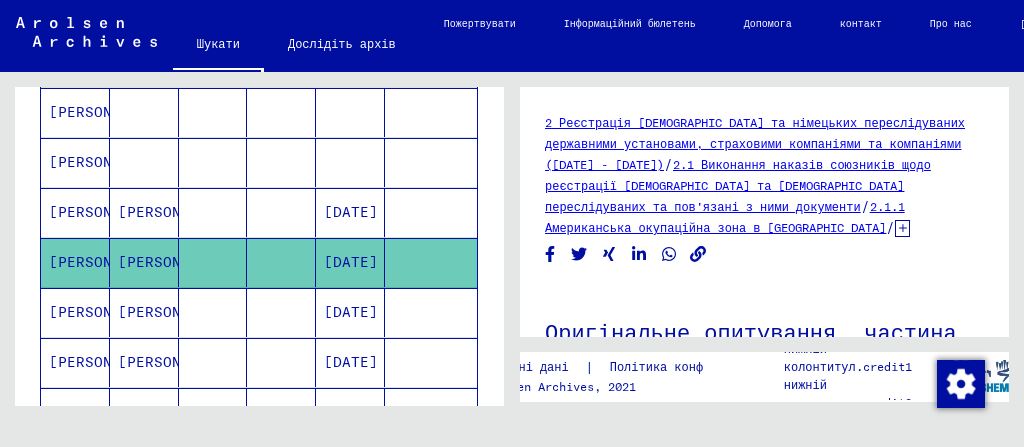 scroll, scrollTop: 0, scrollLeft: 0, axis: both 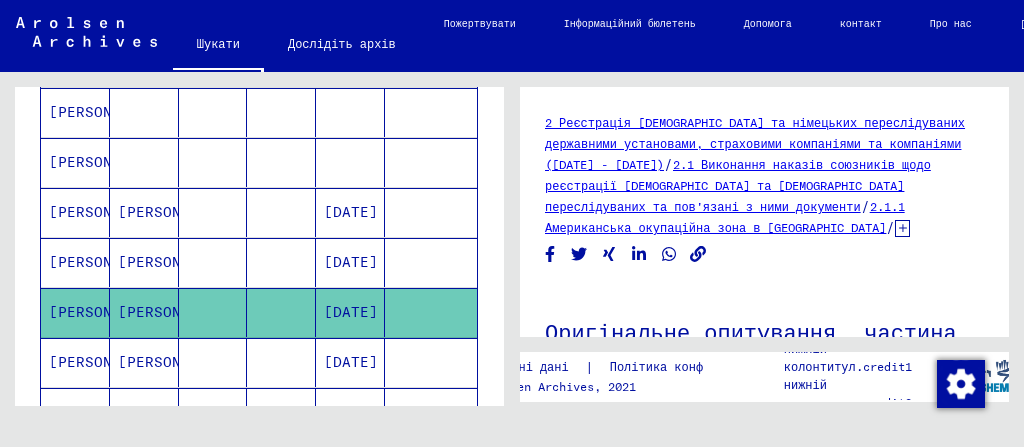 click on "[PERSON_NAME]" 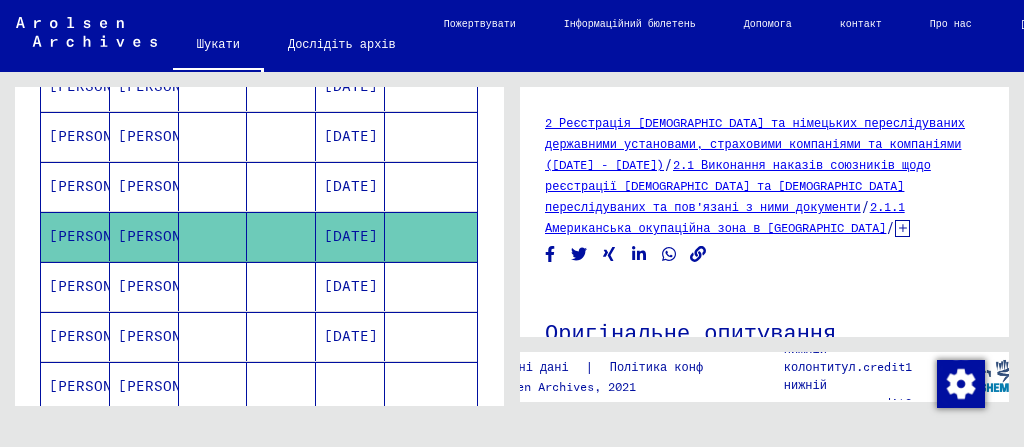 scroll, scrollTop: 611, scrollLeft: 0, axis: vertical 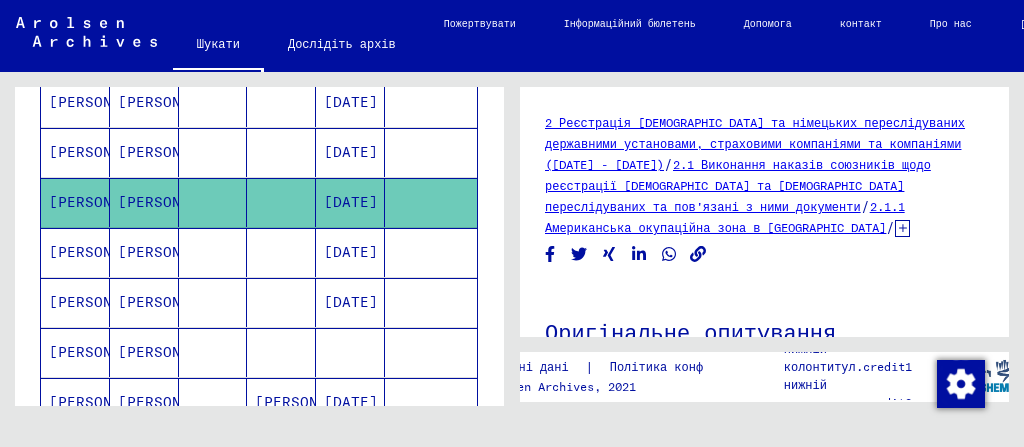 click on "[PERSON_NAME]" at bounding box center [107, 302] 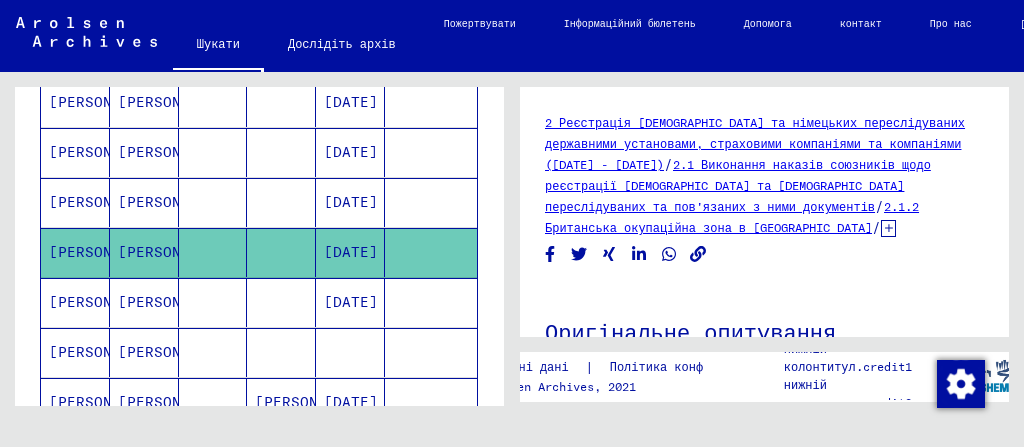 scroll, scrollTop: 0, scrollLeft: 0, axis: both 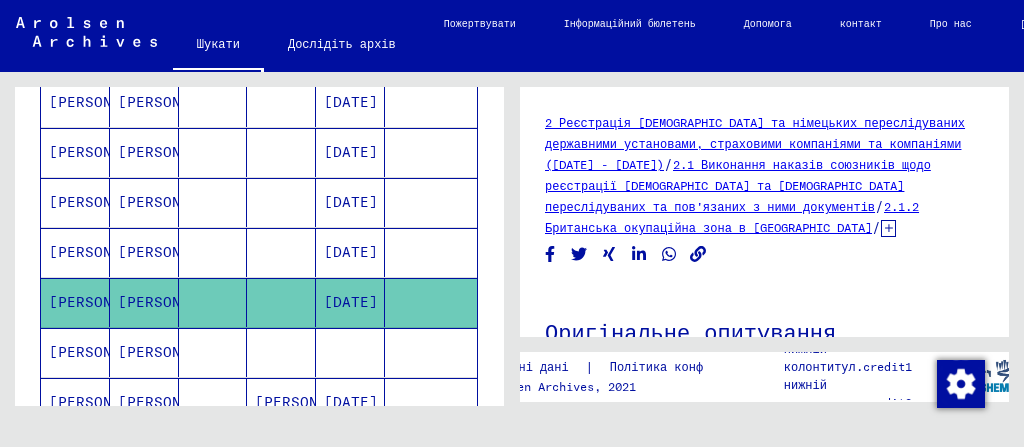 click 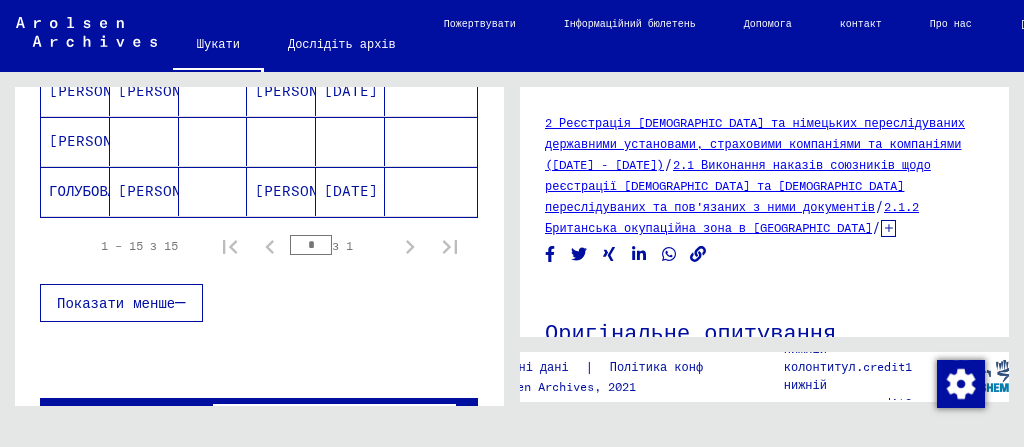 scroll, scrollTop: 838, scrollLeft: 0, axis: vertical 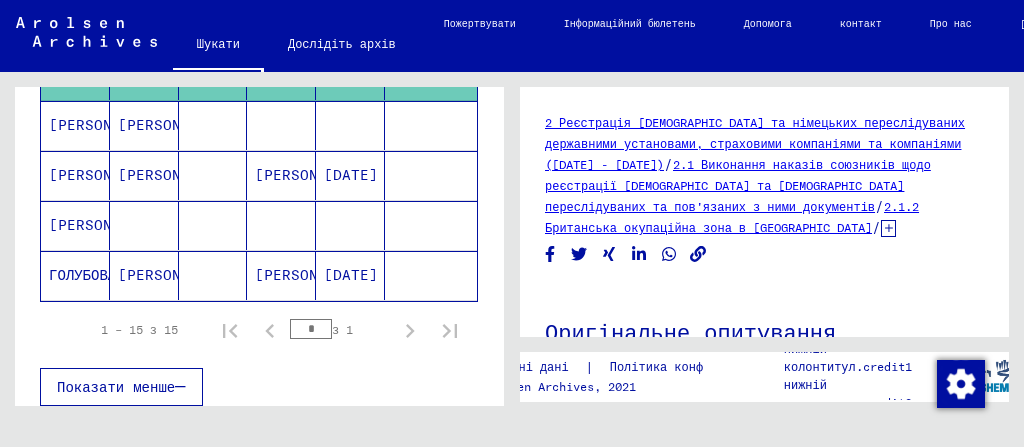 click on "[PERSON_NAME]" at bounding box center [82, 275] 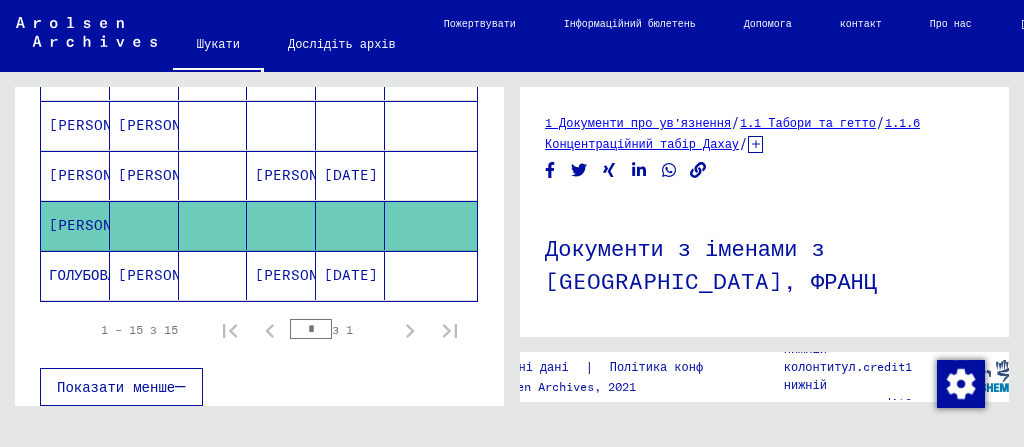 click on "[PERSON_NAME]" at bounding box center [107, 225] 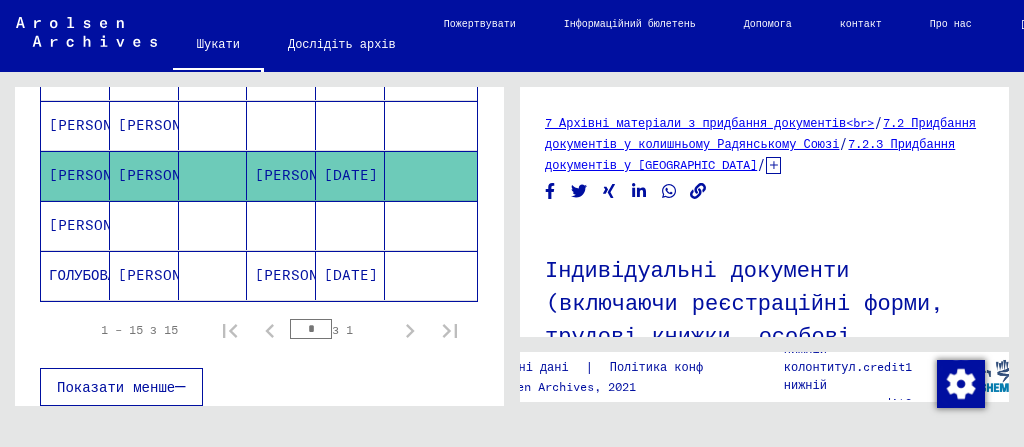click on "7 Архівні матеріали з придбання документів<br>" 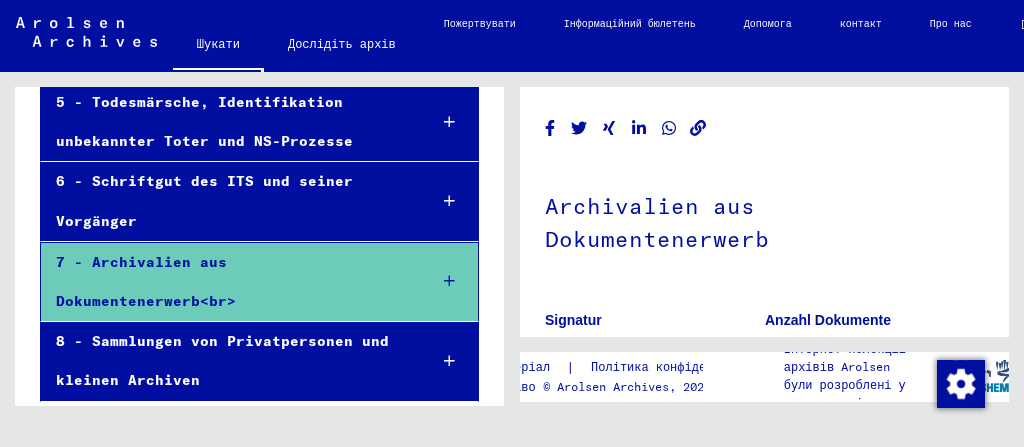 scroll, scrollTop: 514, scrollLeft: 0, axis: vertical 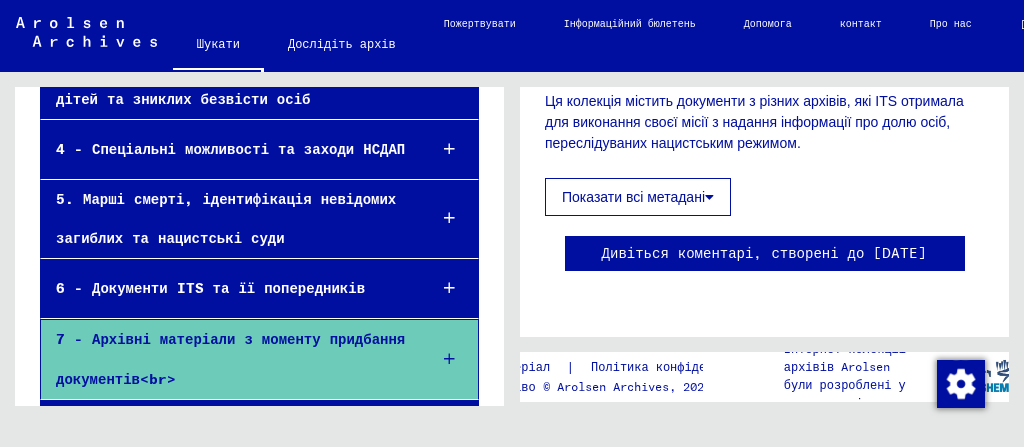 click on "8 - Колекції приватних осіб та невеликі архіви" at bounding box center (222, 438) 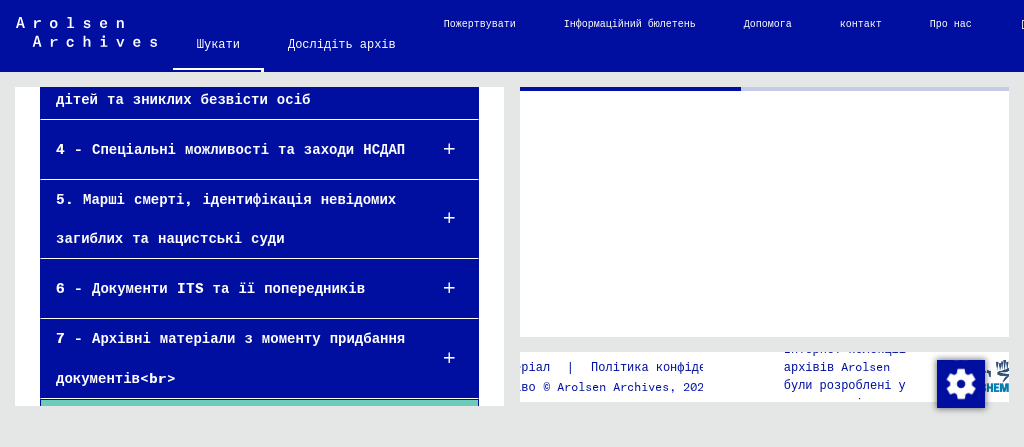 scroll, scrollTop: 0, scrollLeft: 0, axis: both 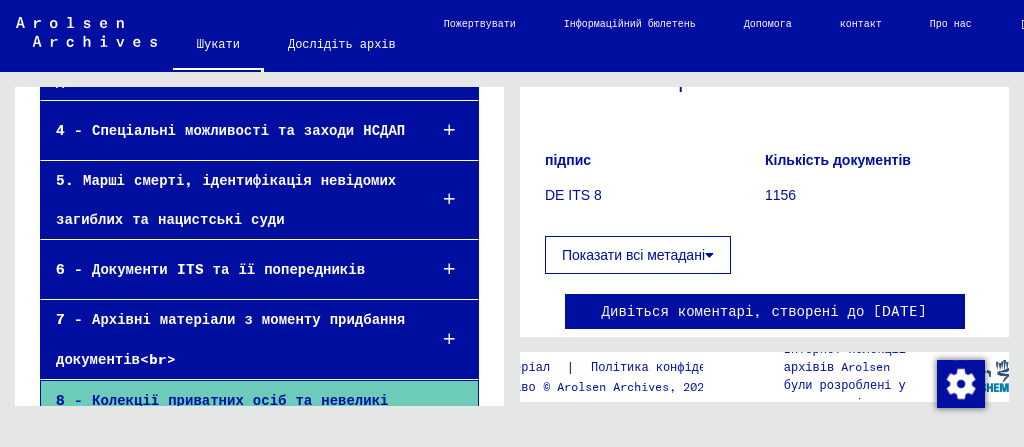 click on "Показати всі метадані" 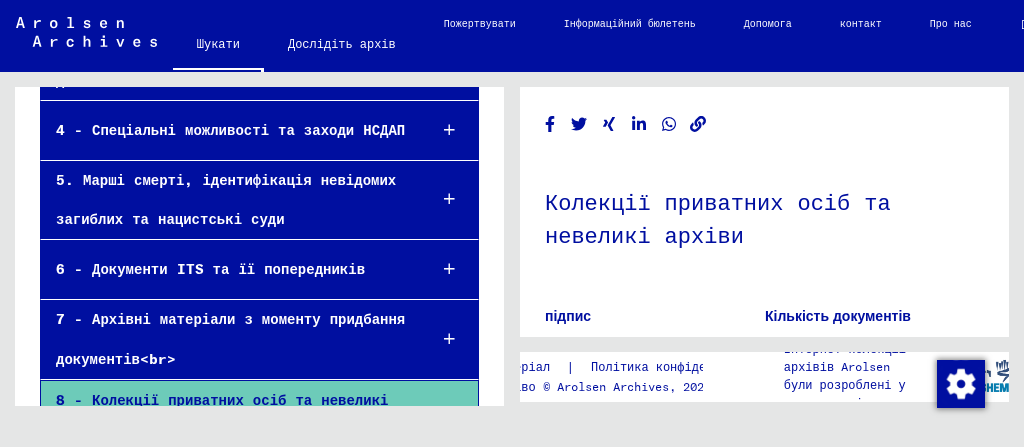 scroll, scrollTop: 0, scrollLeft: 0, axis: both 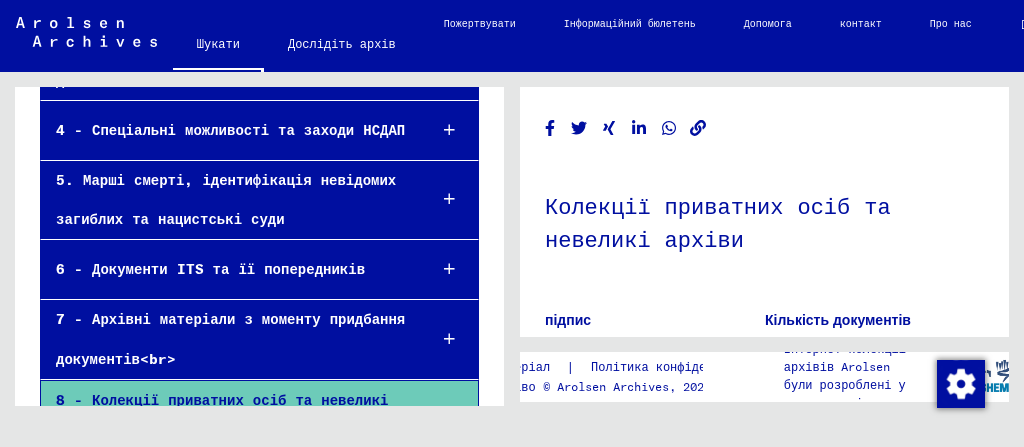 click on "8 - Колекції приватних осіб та невеликі архіви" at bounding box center (222, 419) 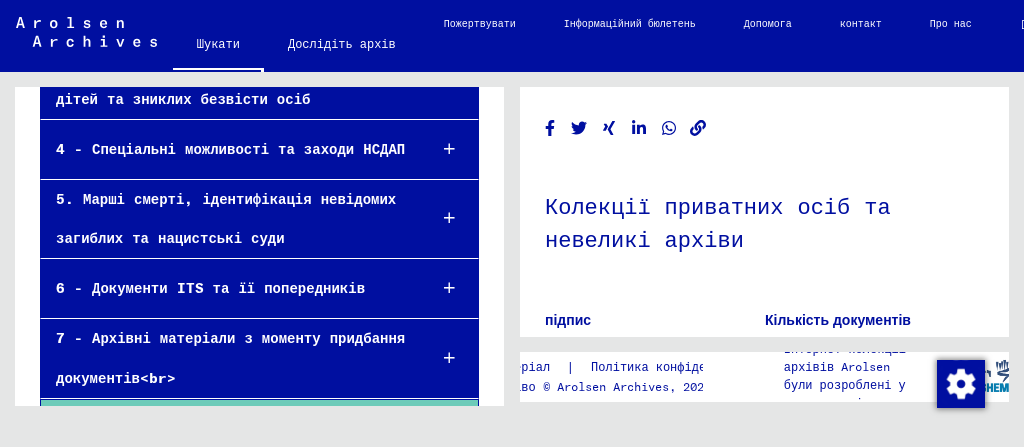click on "8 - Колекції приватних осіб та невеликі архіви" at bounding box center (222, 438) 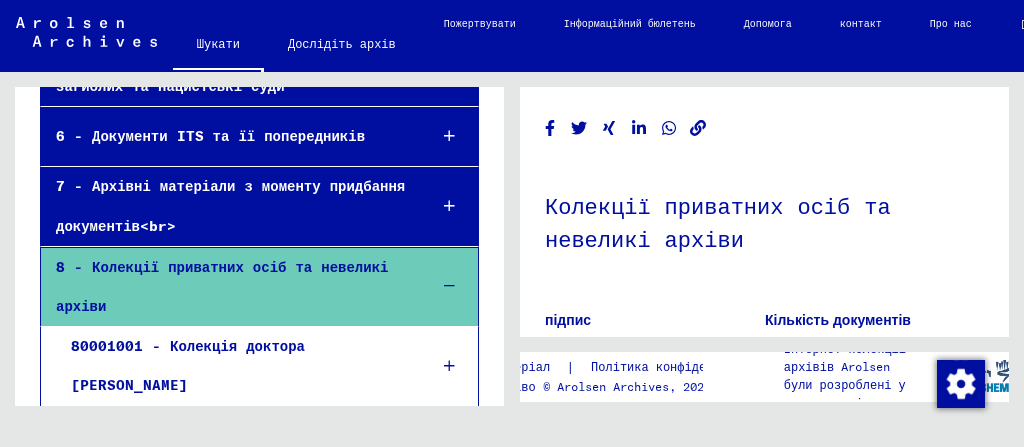scroll, scrollTop: 672, scrollLeft: 0, axis: vertical 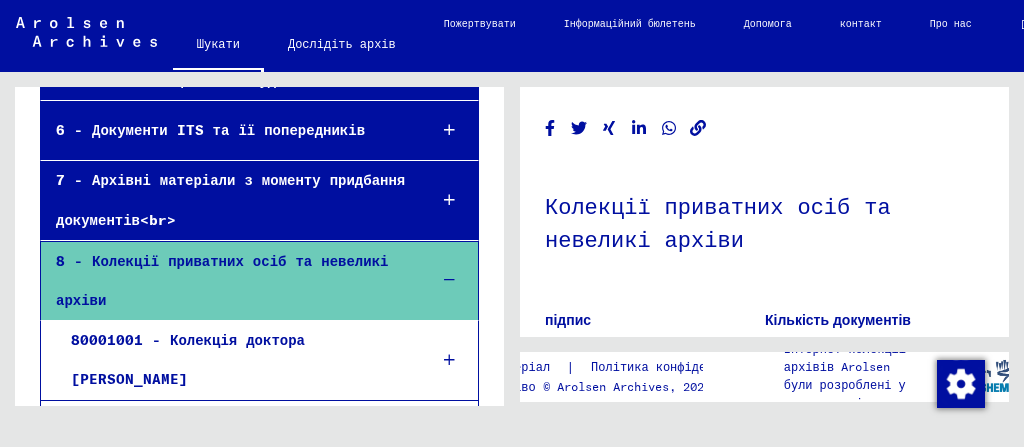 click on "80001001 - Колекція доктора [PERSON_NAME]" at bounding box center (234, 360) 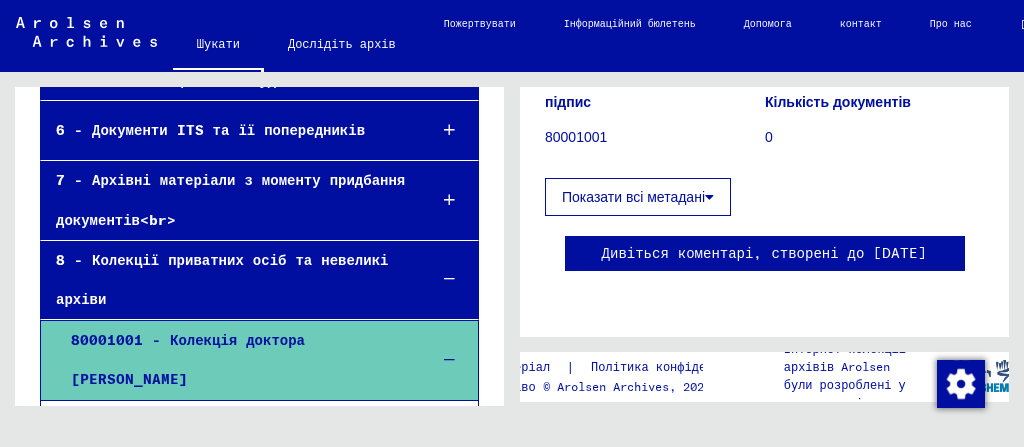 scroll, scrollTop: 400, scrollLeft: 0, axis: vertical 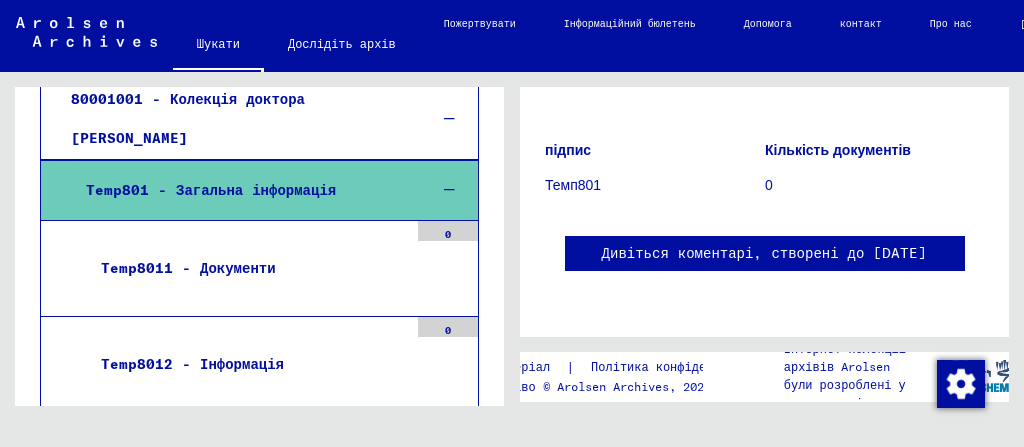 click on "Temp8011 - Документи" at bounding box center [247, 268] 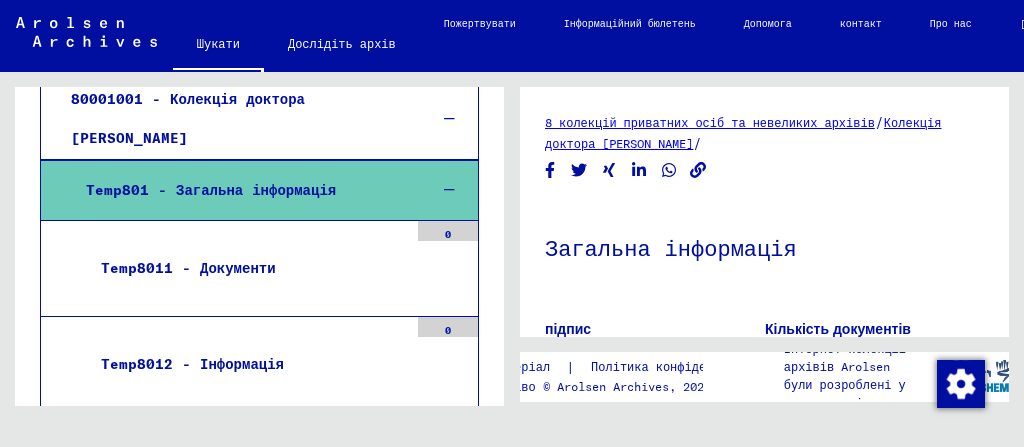 scroll, scrollTop: 911, scrollLeft: 0, axis: vertical 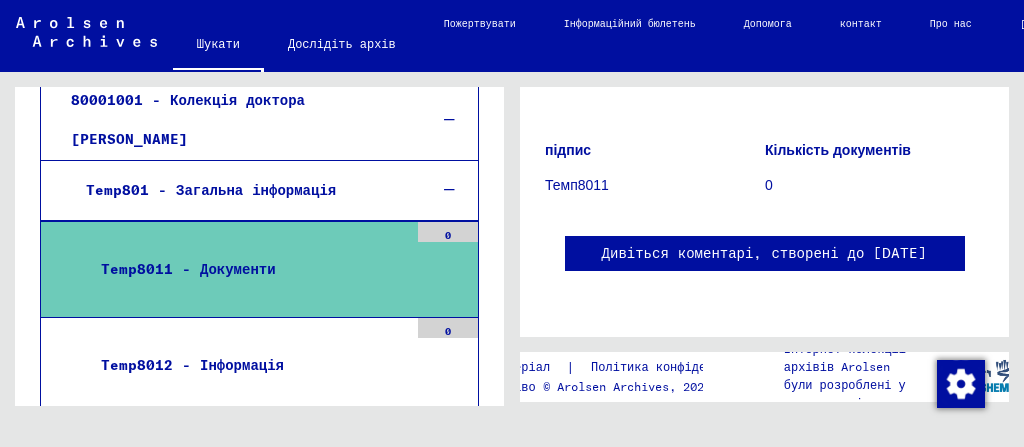 click on "0" at bounding box center (448, 232) 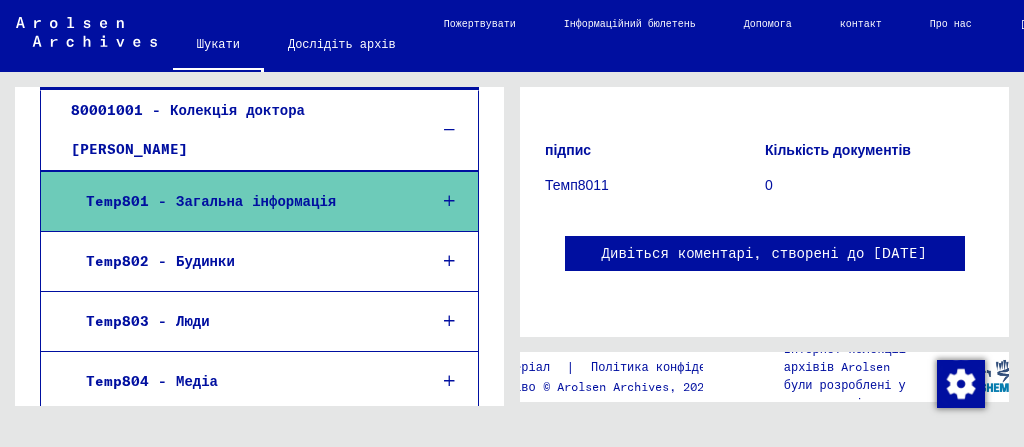 click at bounding box center [449, 261] 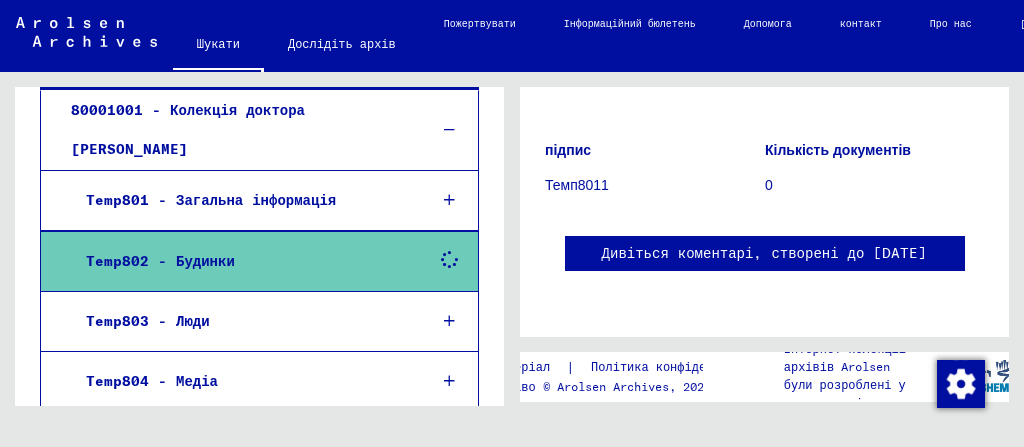 scroll, scrollTop: 901, scrollLeft: 0, axis: vertical 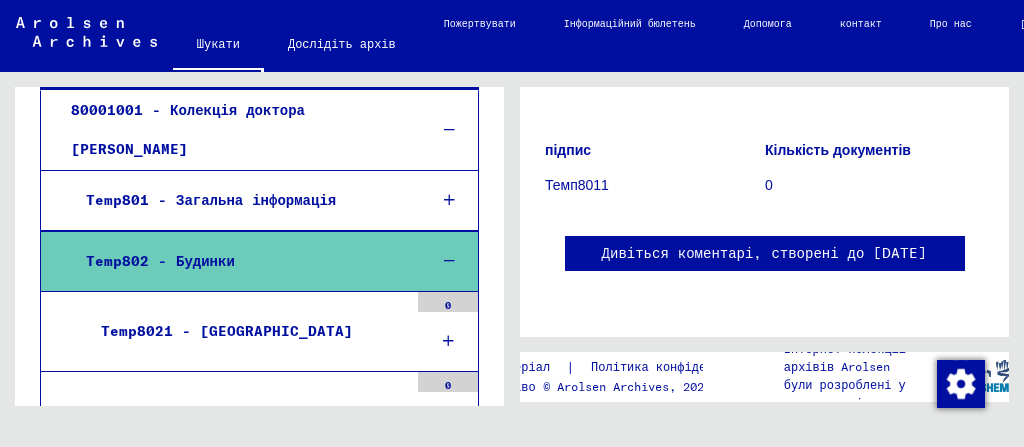 click at bounding box center [449, 261] 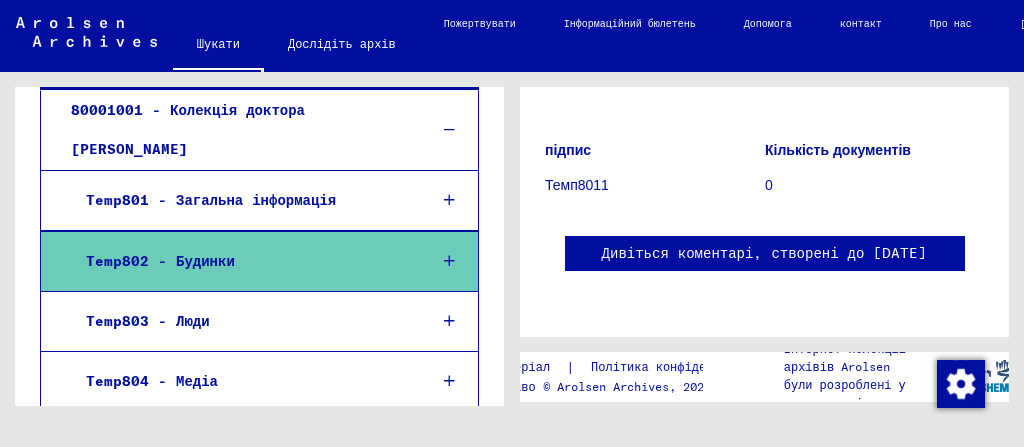 scroll, scrollTop: 970, scrollLeft: 0, axis: vertical 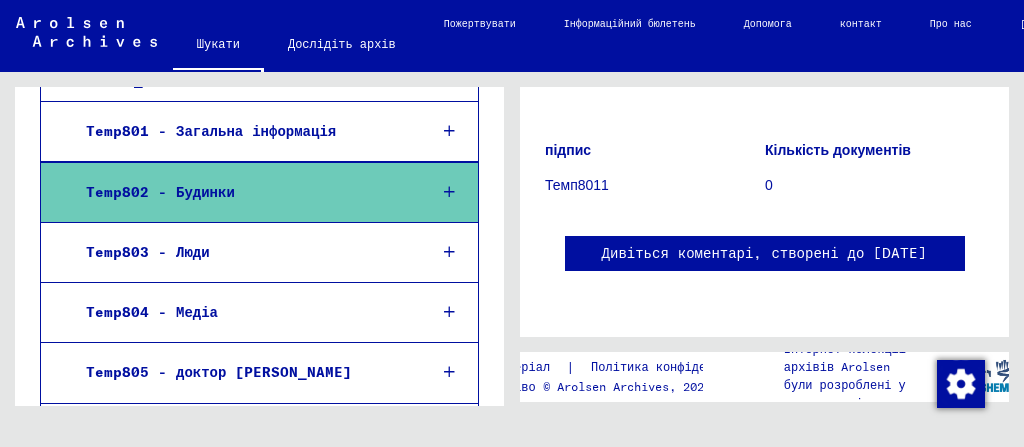 click at bounding box center (449, 462) 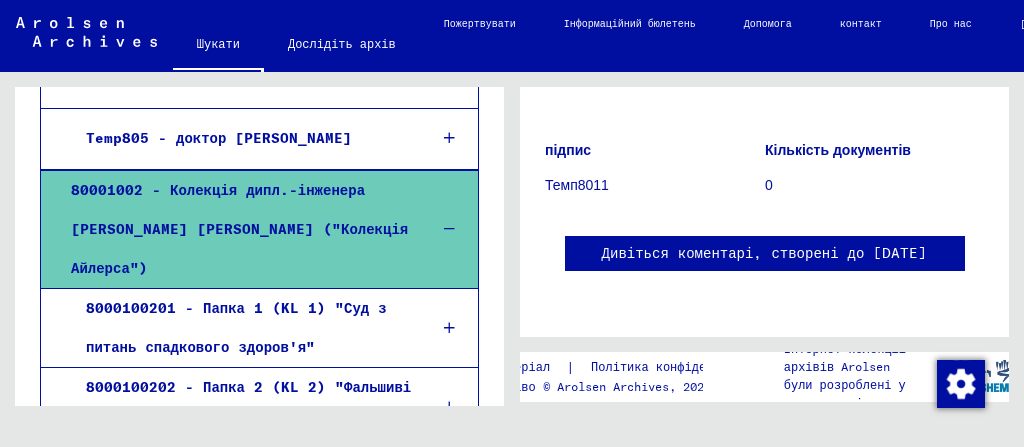 scroll, scrollTop: 1210, scrollLeft: 0, axis: vertical 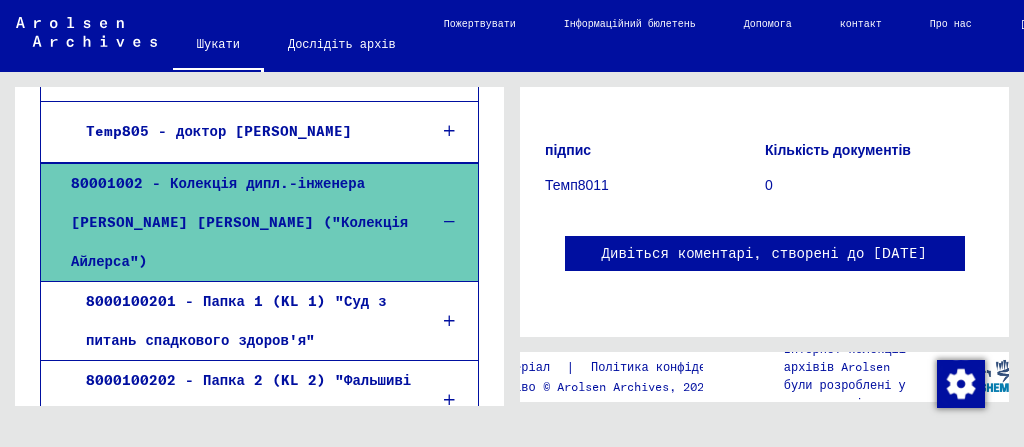 click on "8000100201 - Папка 1 (KL 1) "Суд з питань спадкового здоров'я"" at bounding box center (241, 321) 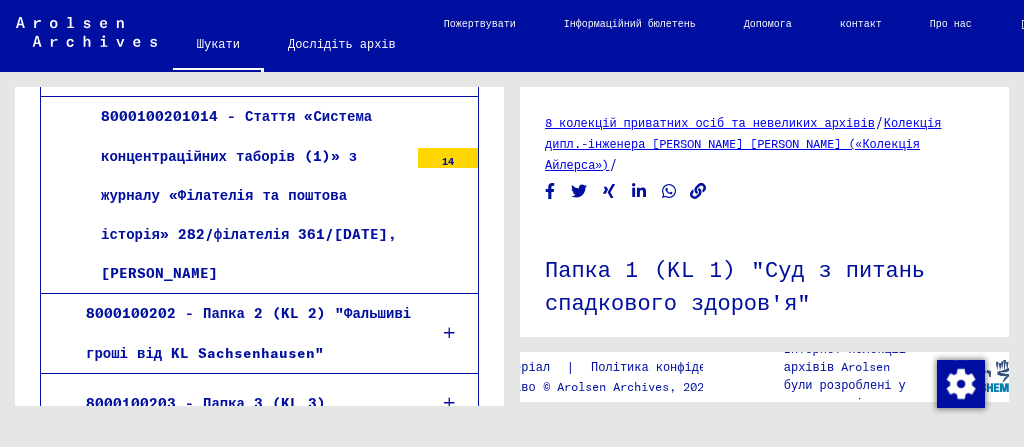 scroll, scrollTop: 3129, scrollLeft: 0, axis: vertical 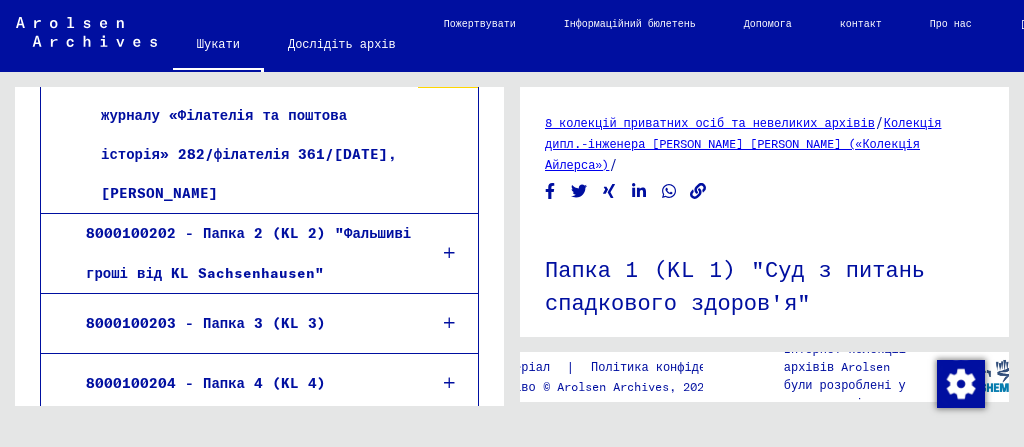 click at bounding box center [449, 323] 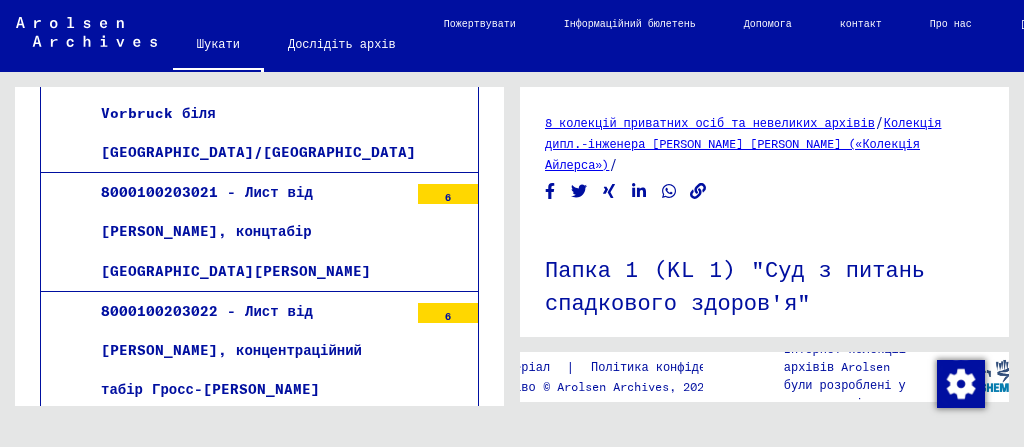 scroll, scrollTop: 5895, scrollLeft: 0, axis: vertical 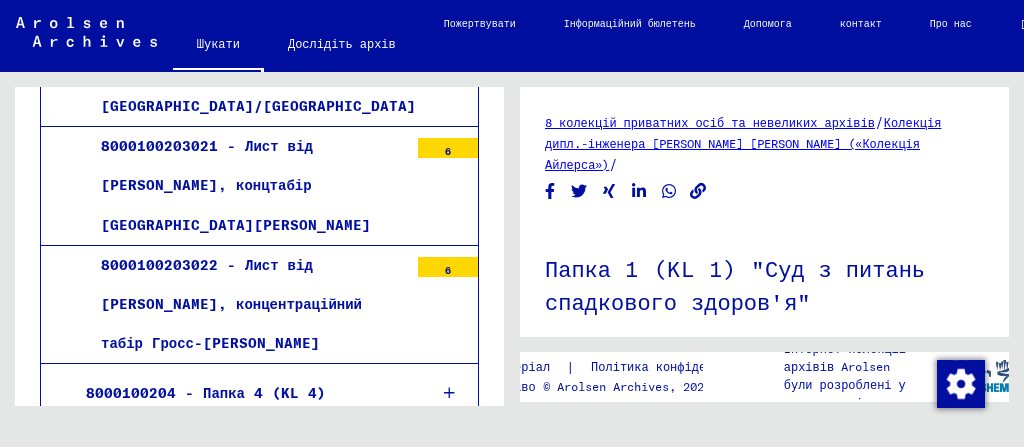 click at bounding box center (449, 632) 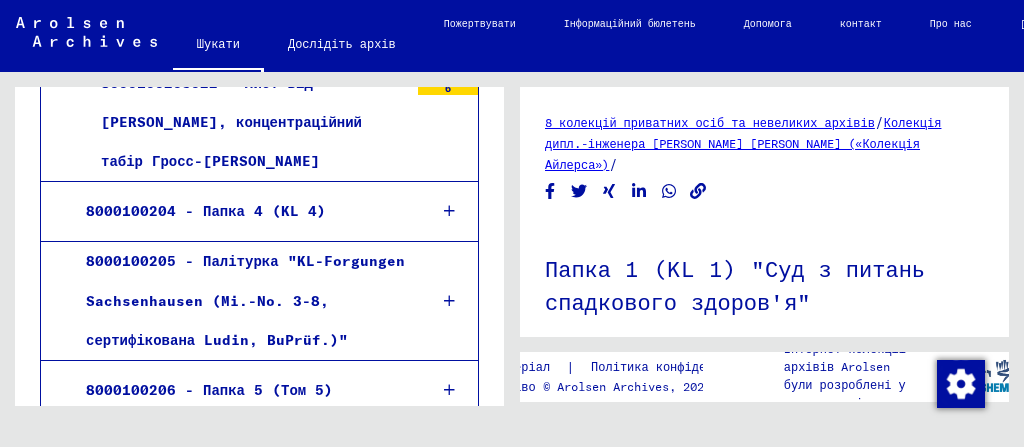 scroll, scrollTop: 6134, scrollLeft: 0, axis: vertical 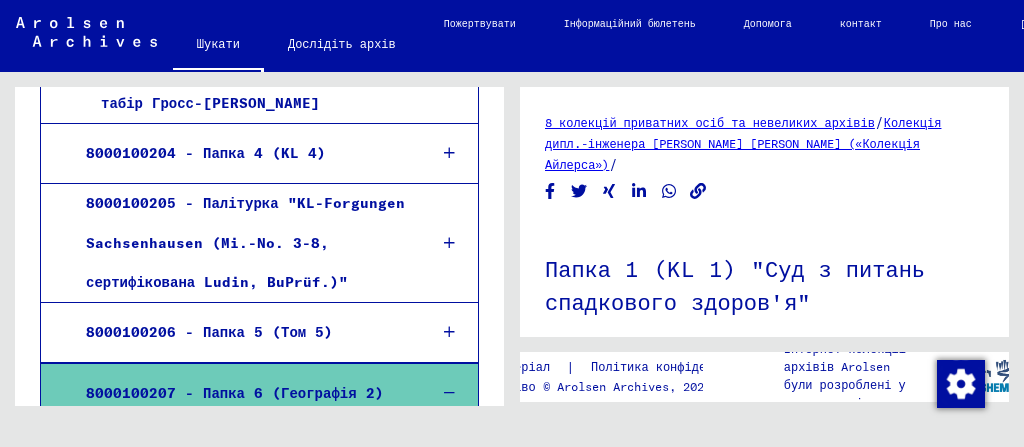 click on "8" at bounding box center [448, 688] 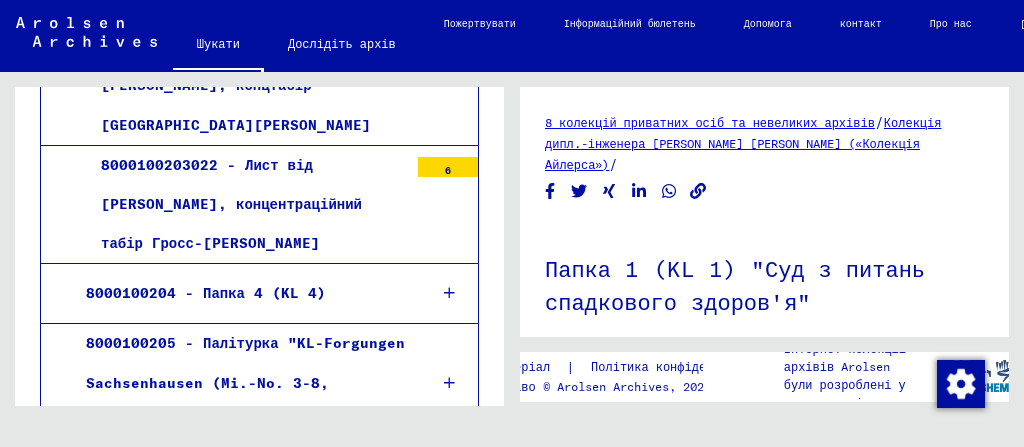 scroll, scrollTop: 5789, scrollLeft: 0, axis: vertical 